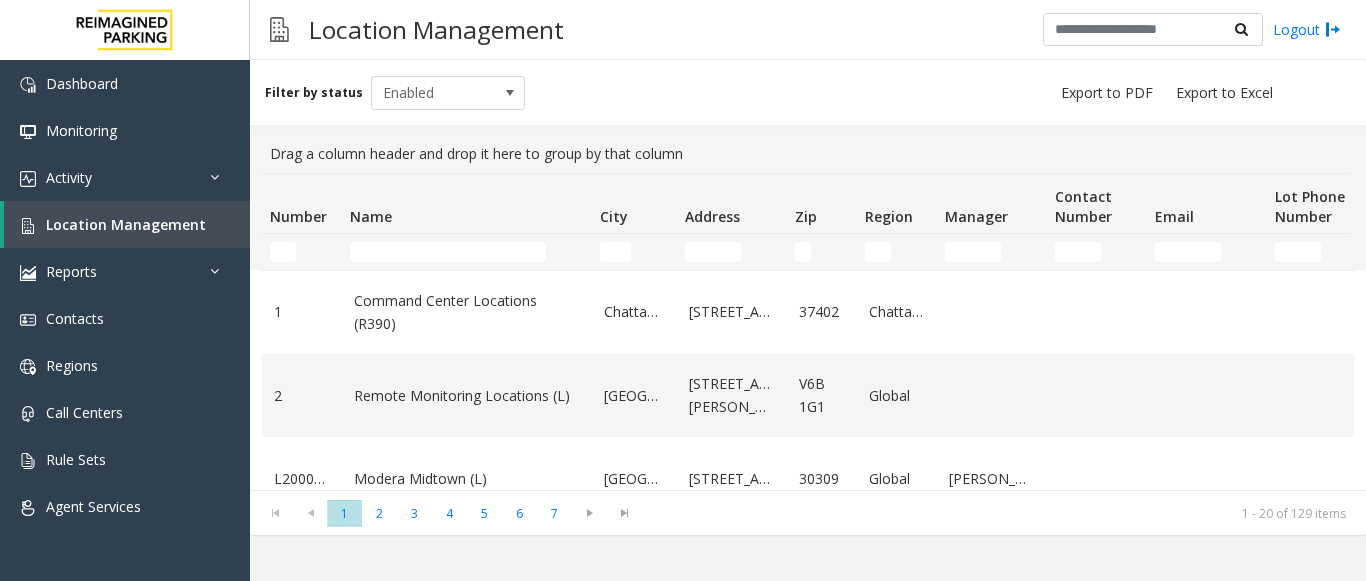 scroll, scrollTop: 0, scrollLeft: 0, axis: both 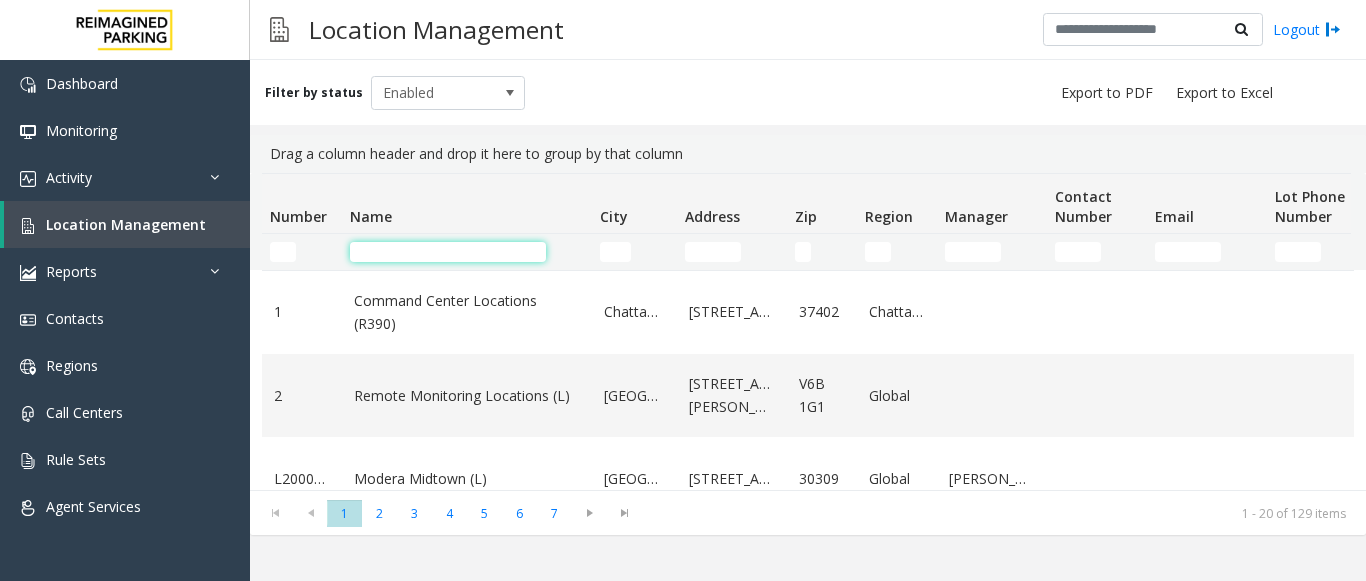 click 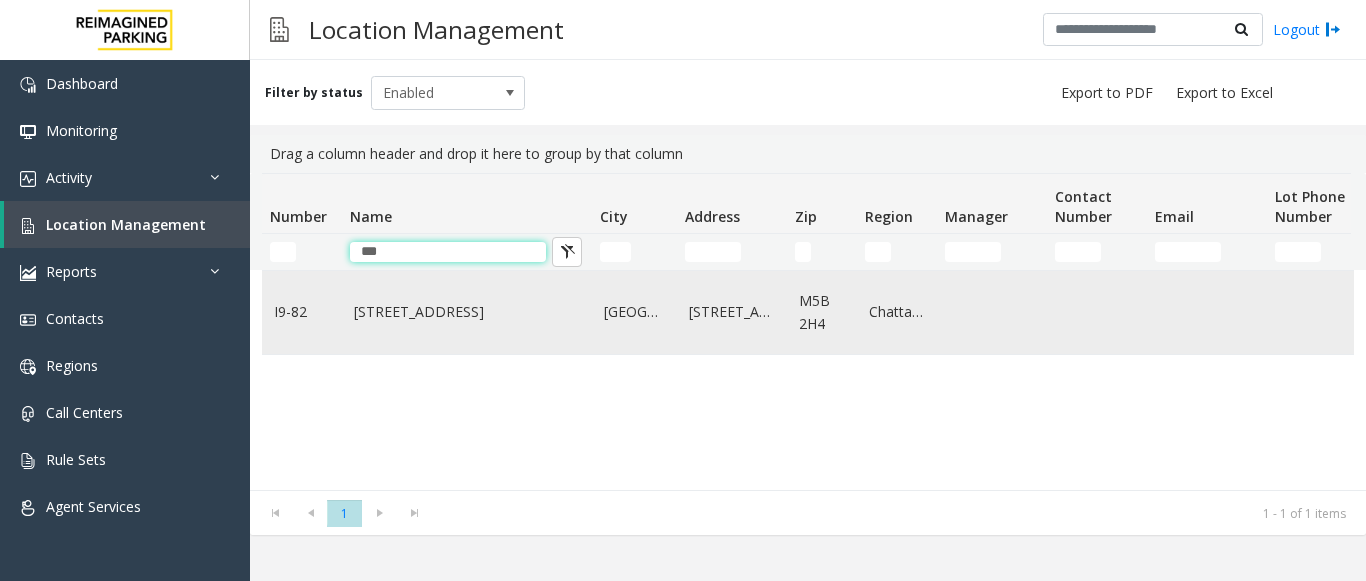 type on "***" 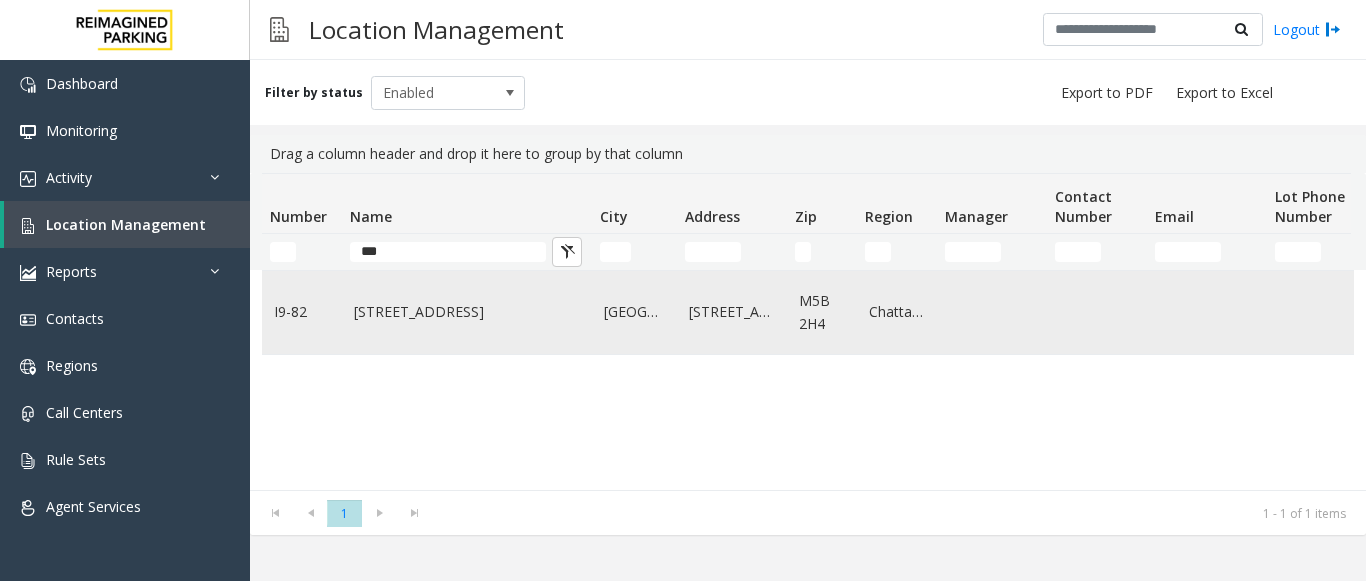 click on "777 Bay St. (I)" 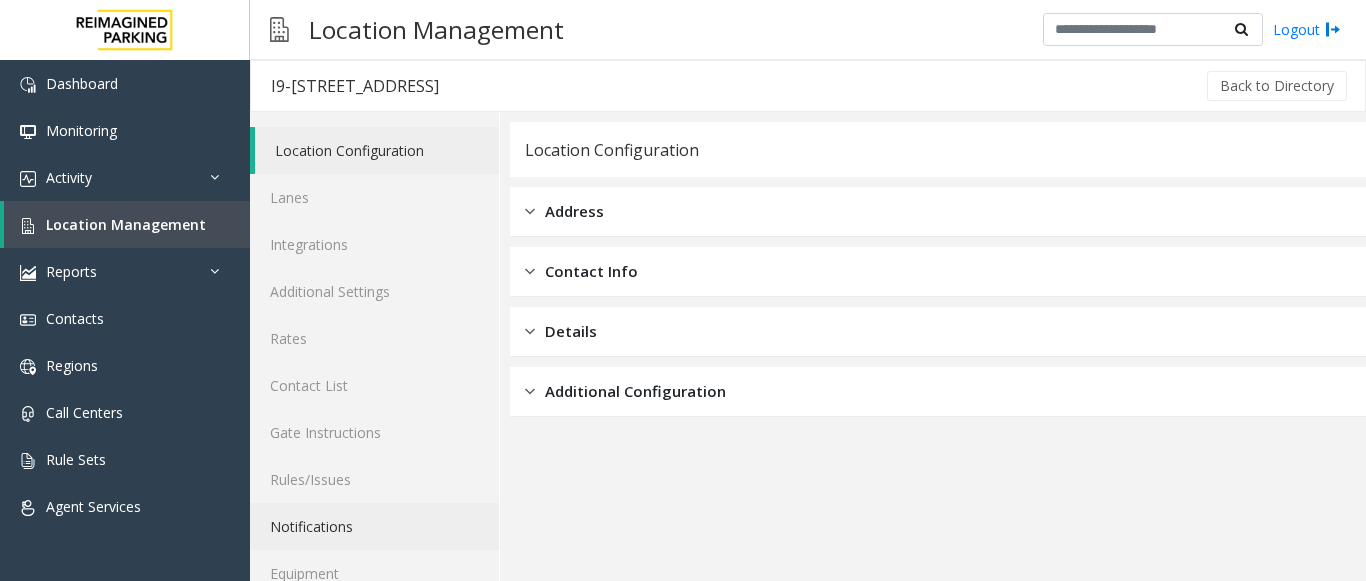 scroll, scrollTop: 78, scrollLeft: 0, axis: vertical 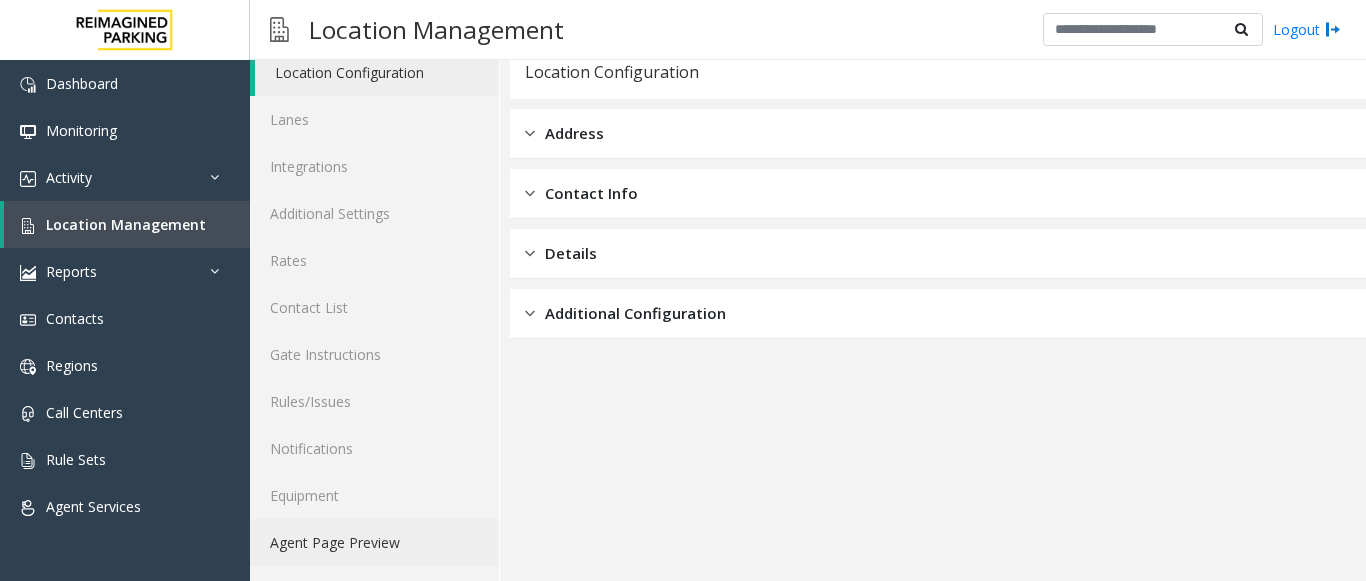 click on "Agent Page Preview" 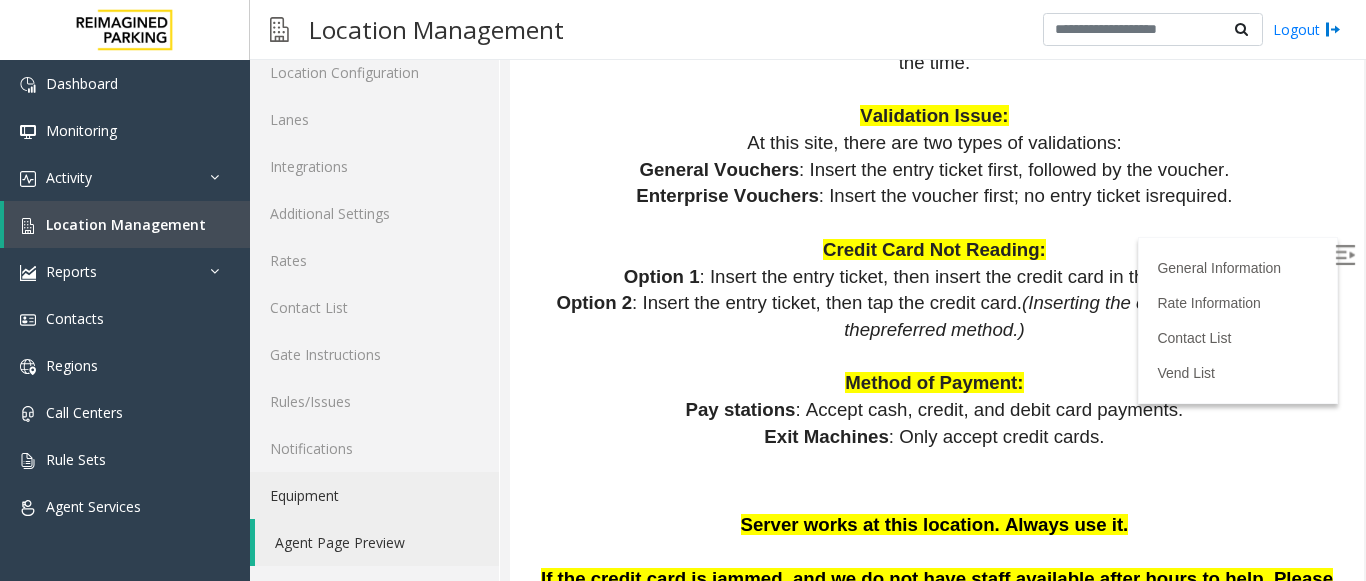 scroll, scrollTop: 1700, scrollLeft: 0, axis: vertical 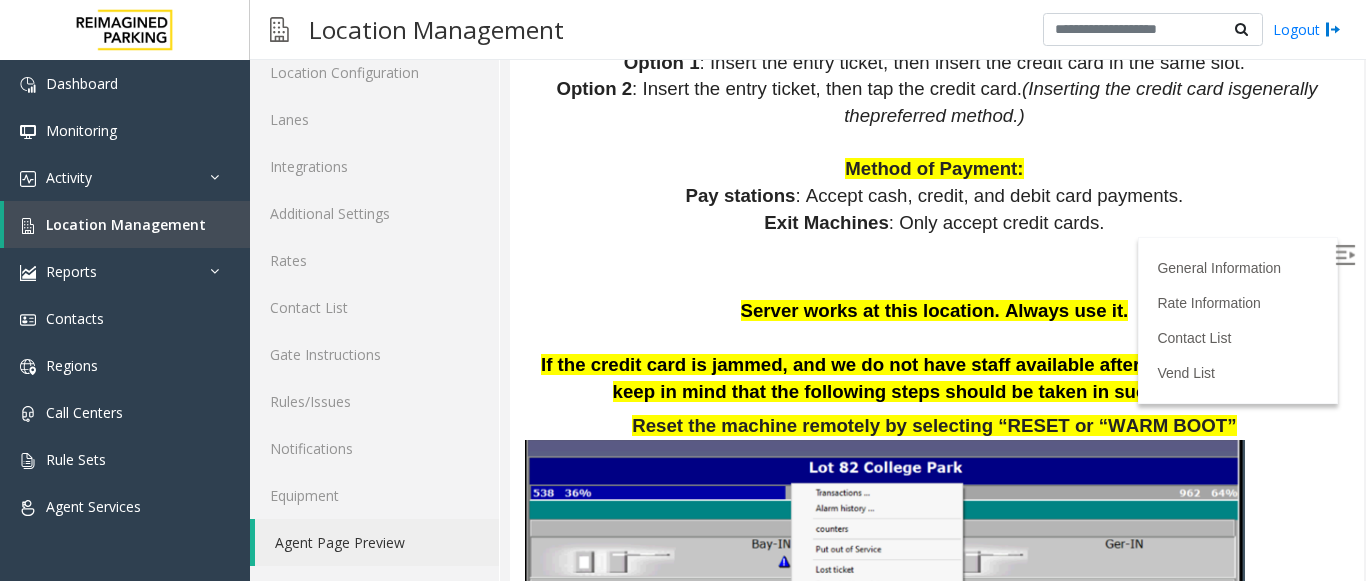 click at bounding box center (1347, 258) 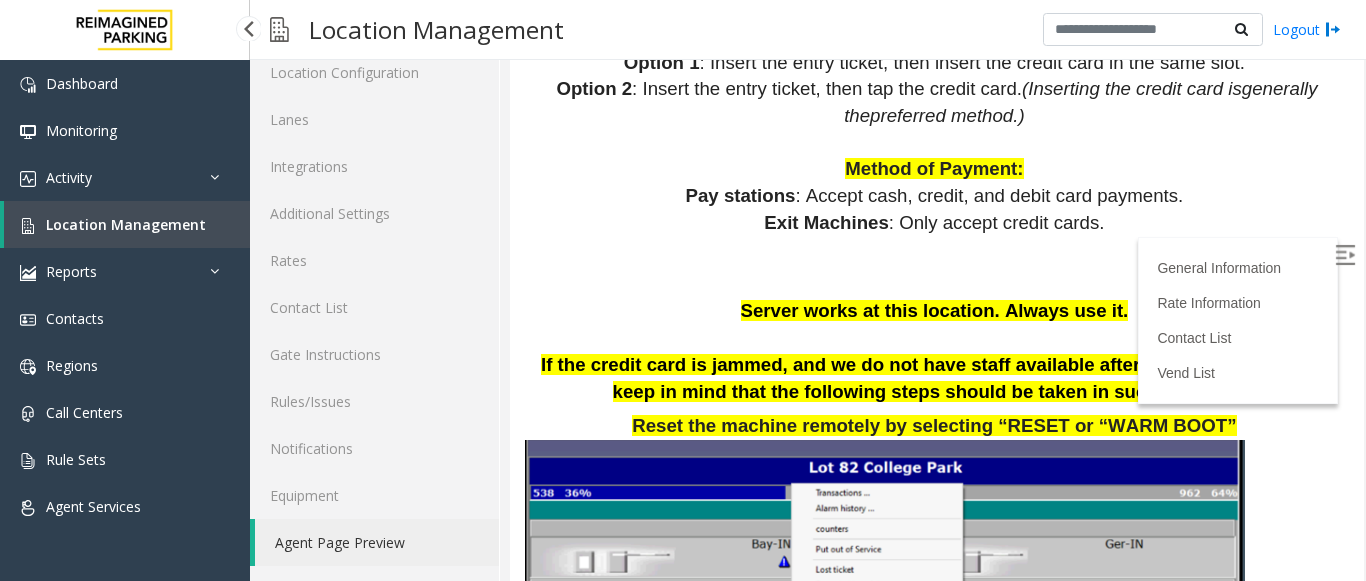 click on "Location Management" at bounding box center (126, 224) 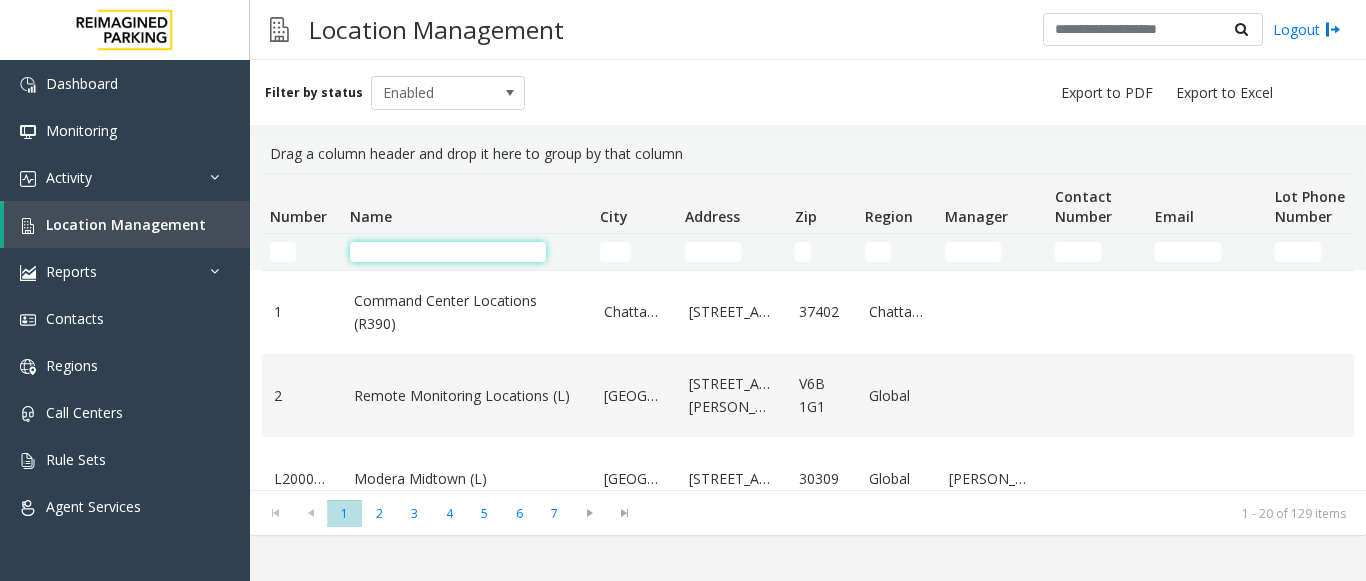 click 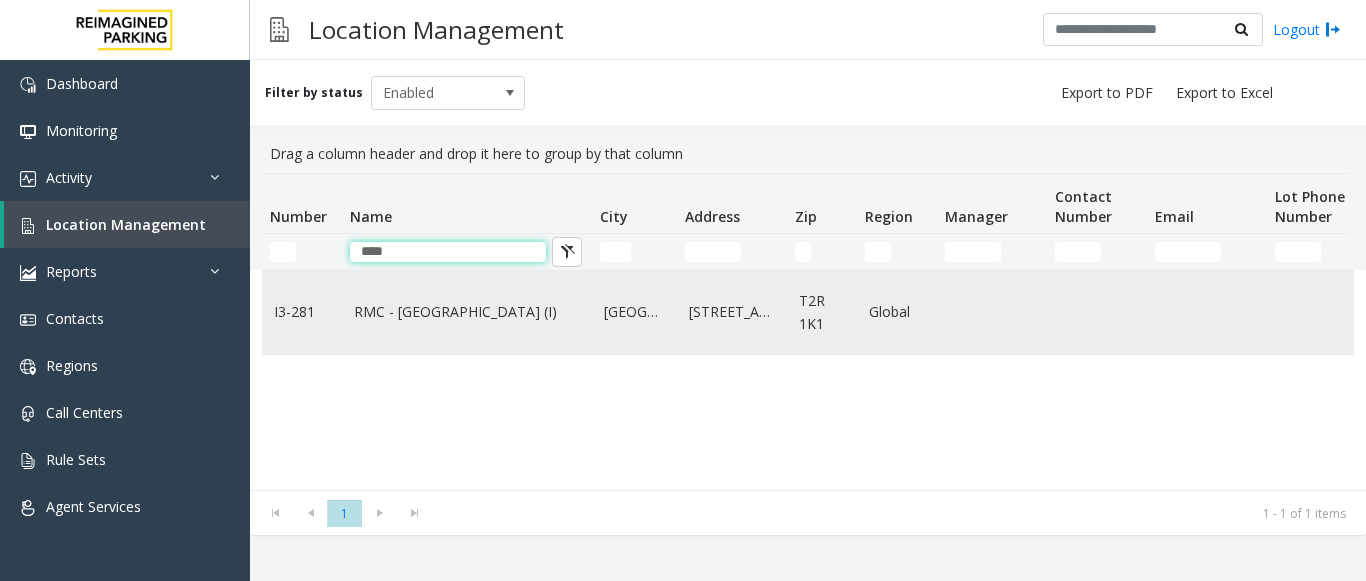 type on "****" 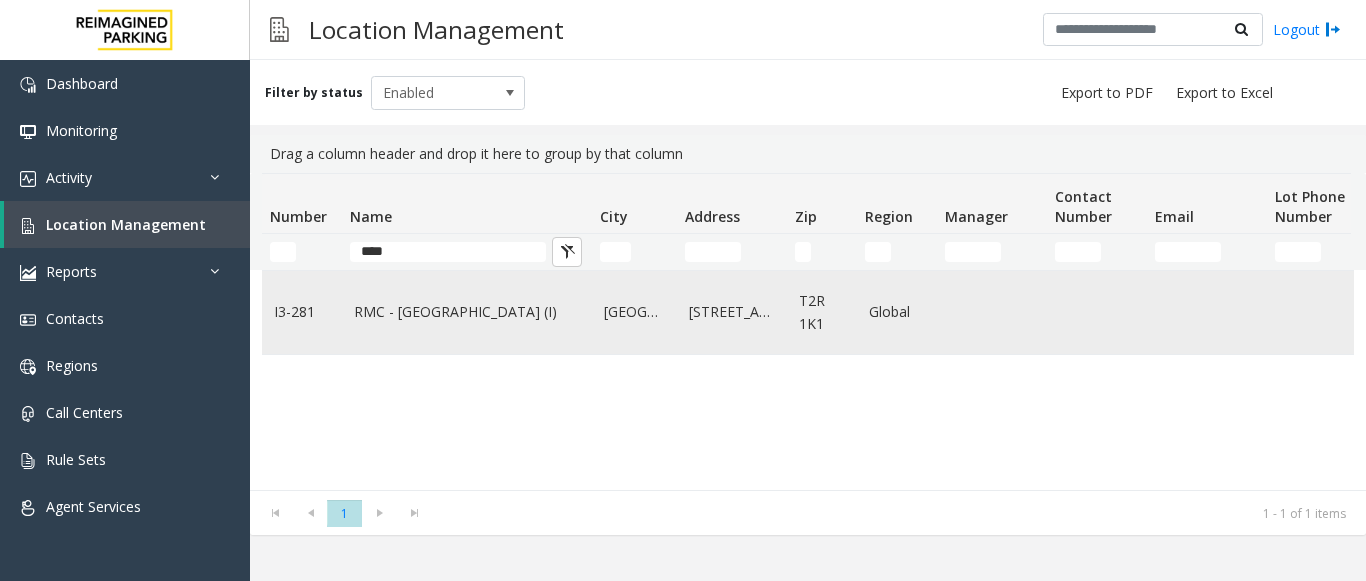 click on "RMC - [GEOGRAPHIC_DATA] (I)" 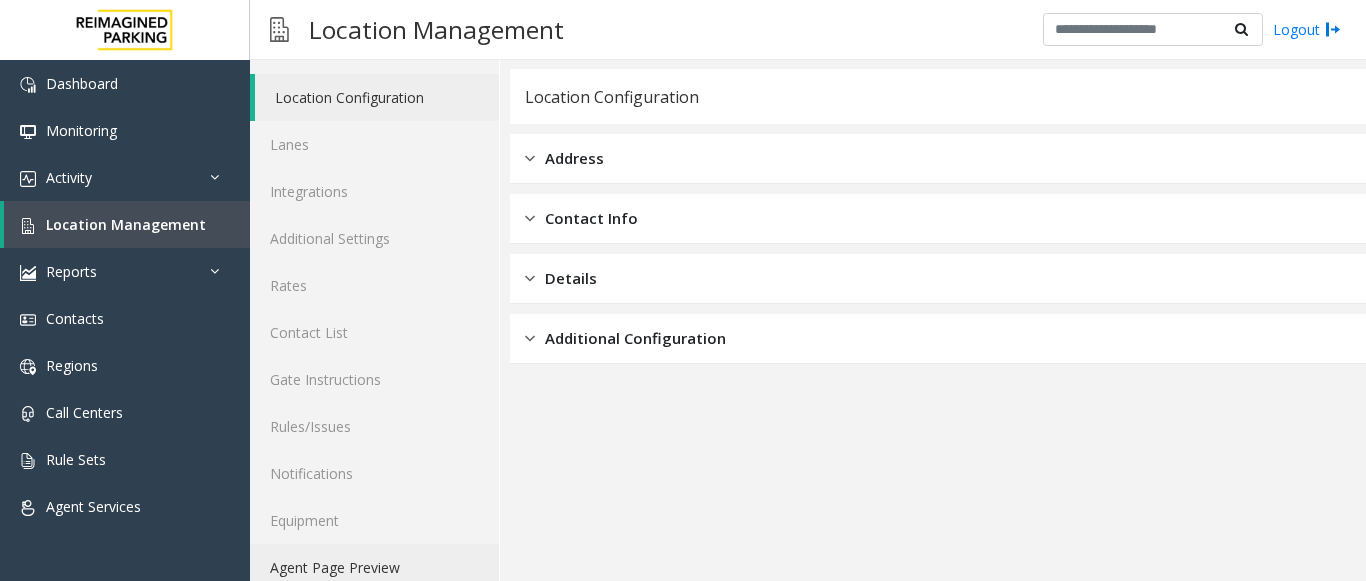 scroll, scrollTop: 78, scrollLeft: 0, axis: vertical 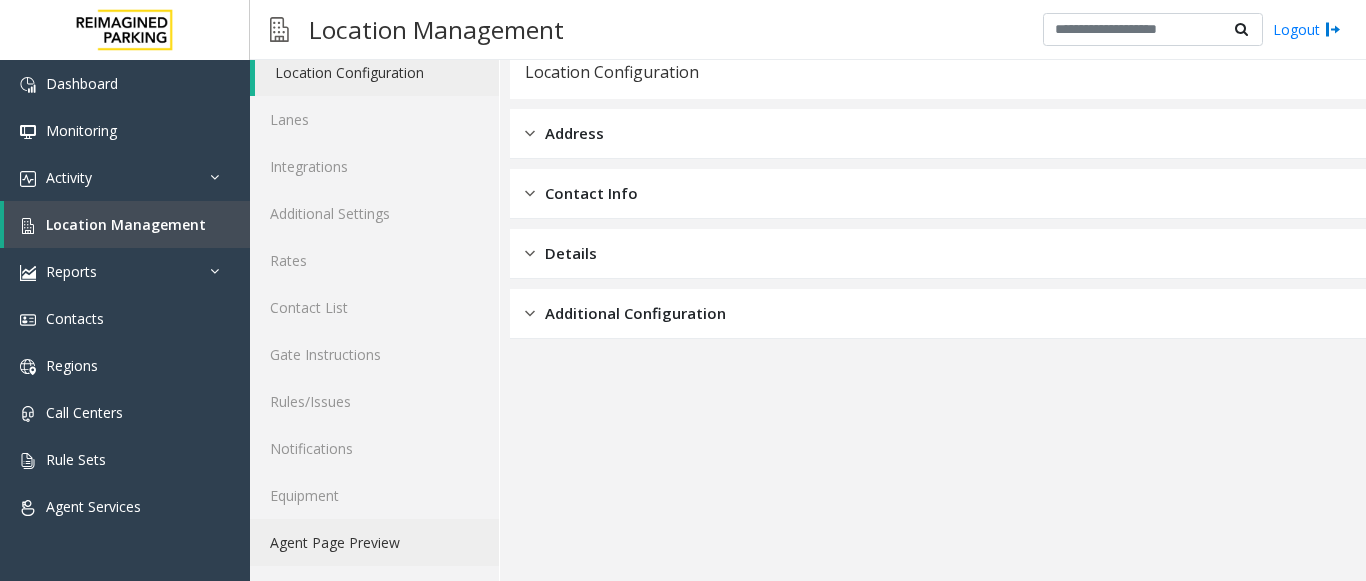 click on "Agent Page Preview" 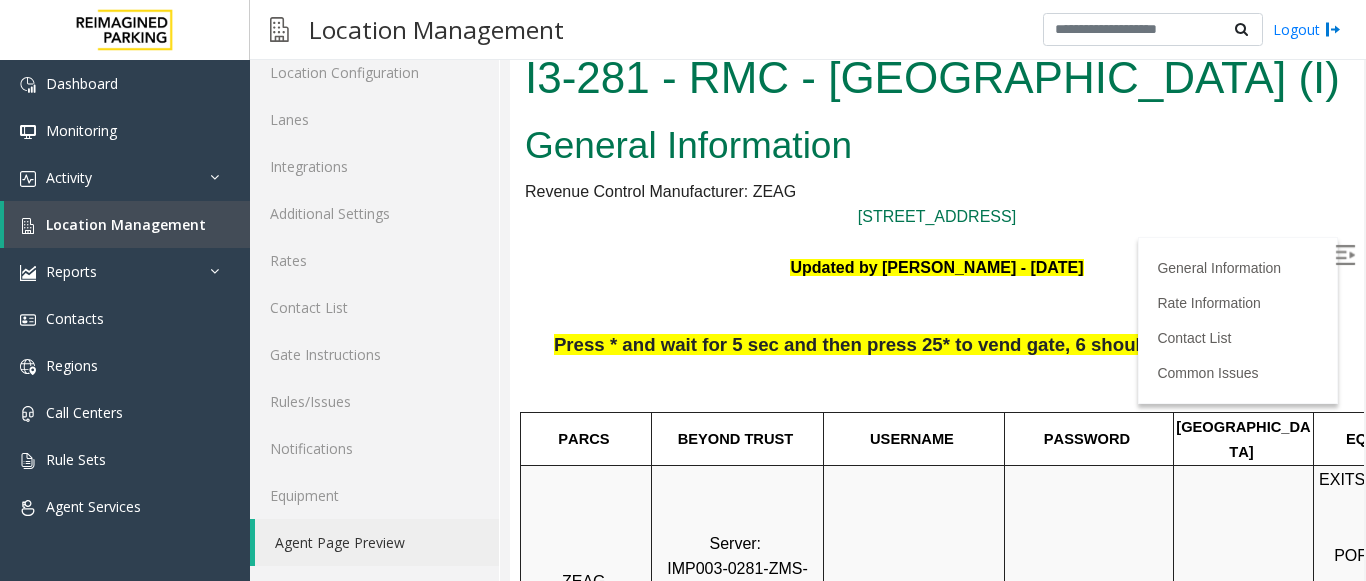 scroll, scrollTop: 0, scrollLeft: 0, axis: both 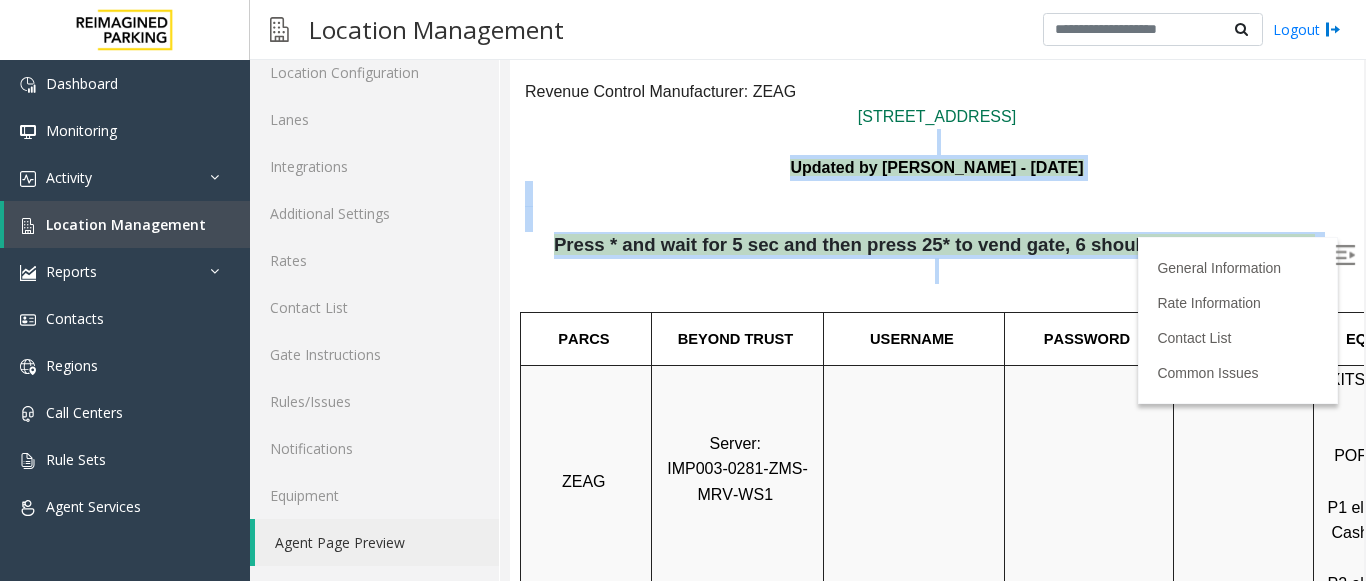 drag, startPoint x: 1259, startPoint y: 266, endPoint x: 758, endPoint y: 130, distance: 519.131 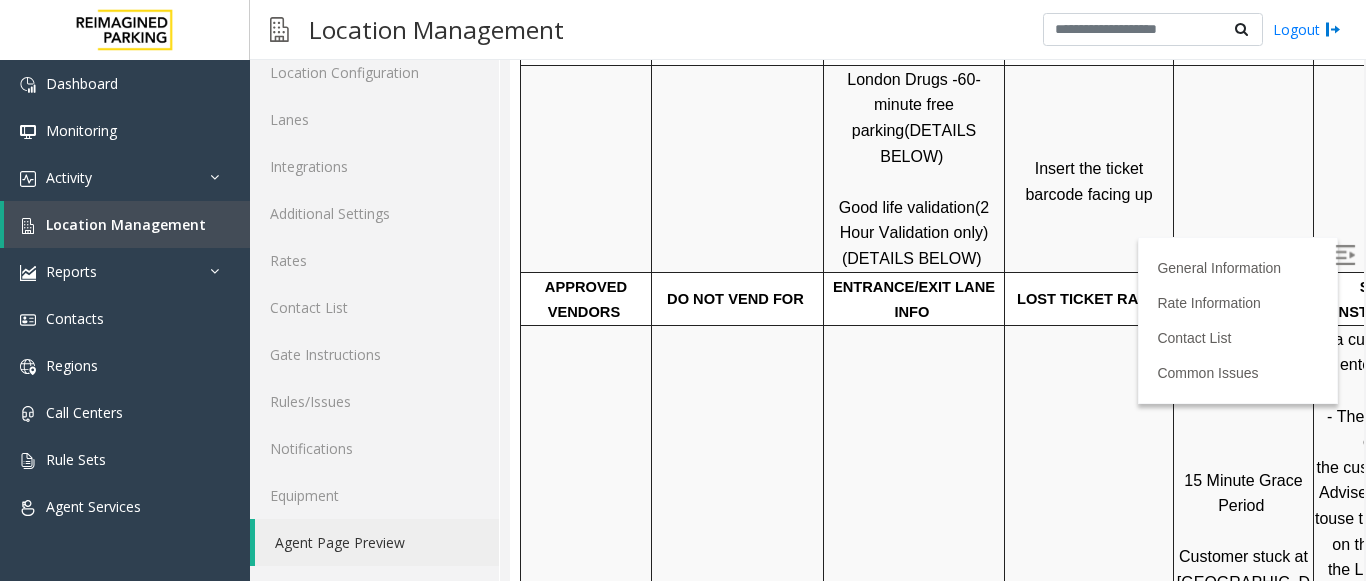 scroll, scrollTop: 600, scrollLeft: 0, axis: vertical 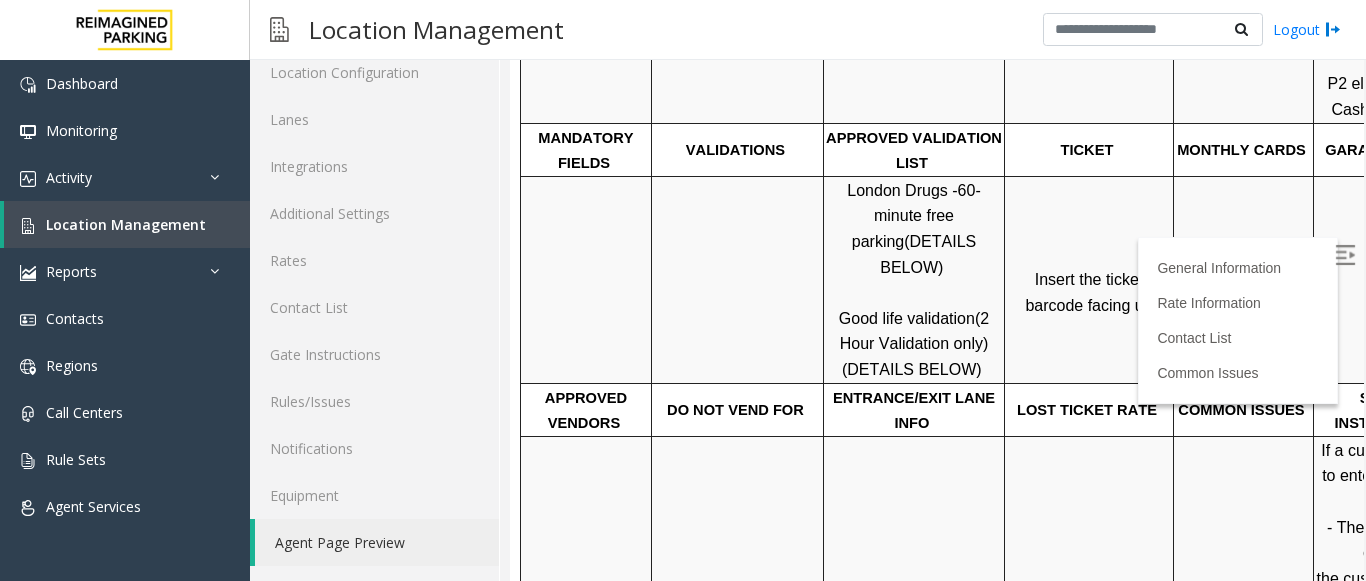 drag, startPoint x: 1149, startPoint y: 288, endPoint x: 825, endPoint y: 185, distance: 339.97794 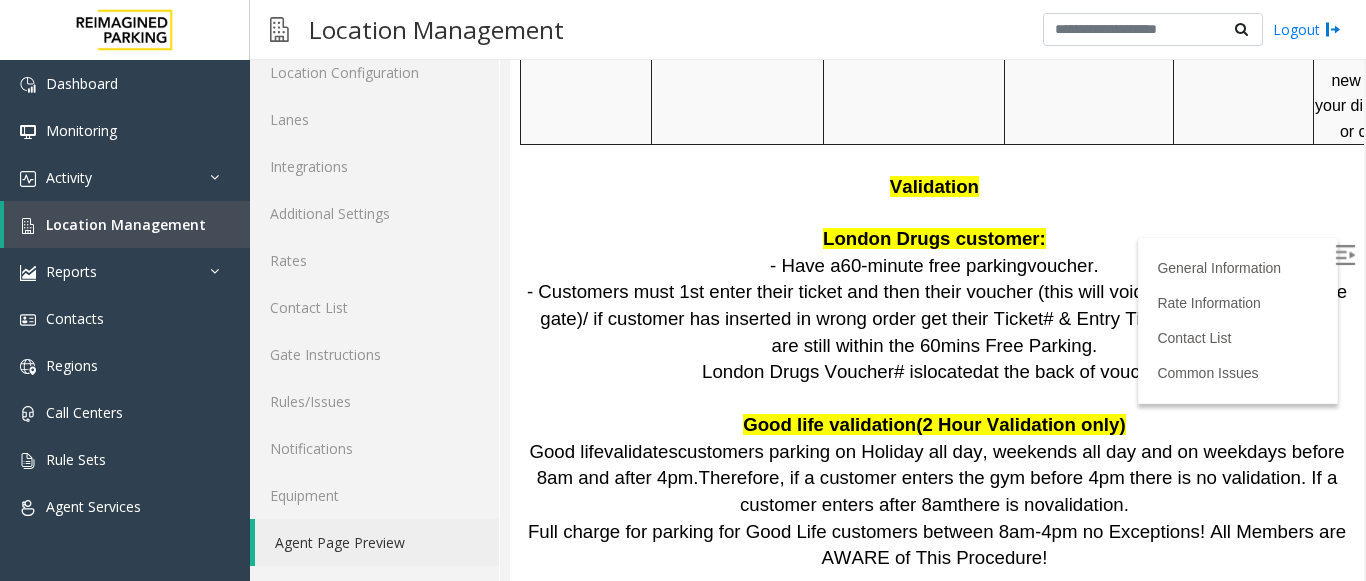 scroll, scrollTop: 1800, scrollLeft: 0, axis: vertical 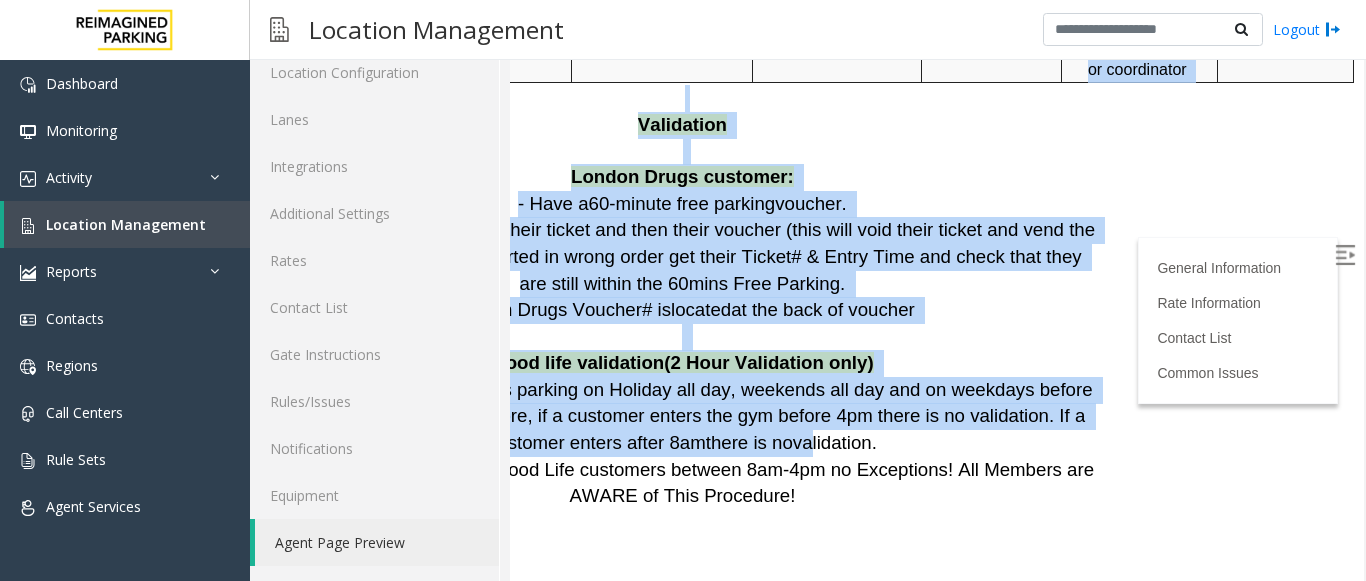drag, startPoint x: 991, startPoint y: 394, endPoint x: 1345, endPoint y: 395, distance: 354.0014 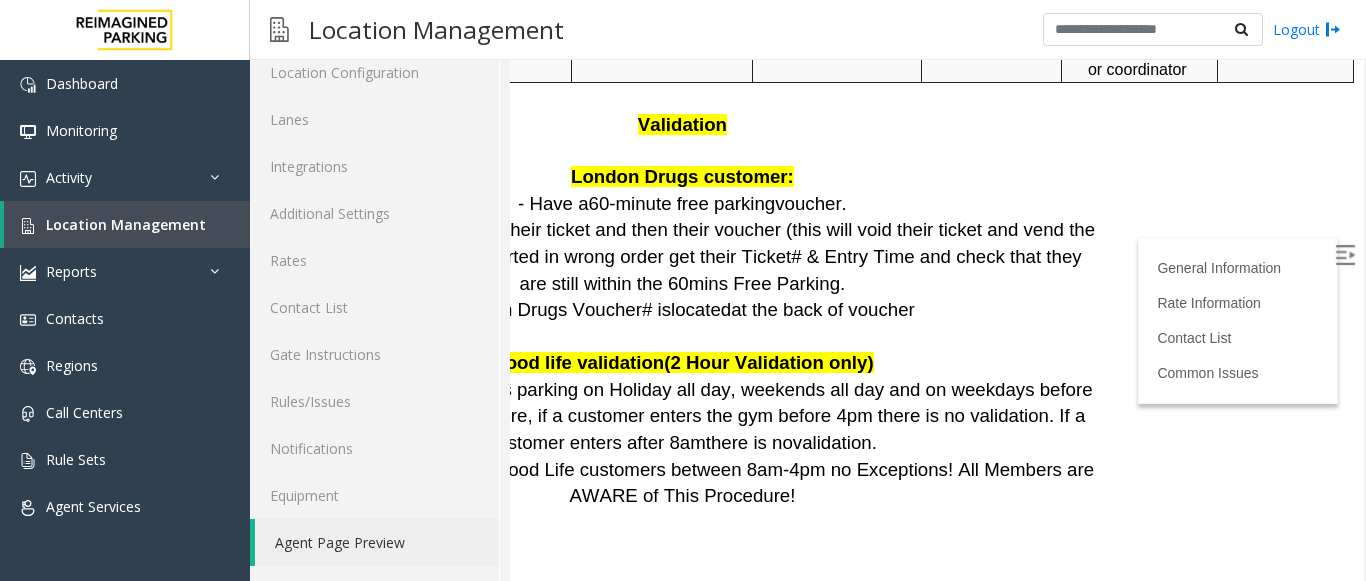 click on "I3-281 - RMC - Mount Royal Village (I)
General Information
Revenue Control Manufacturer: ZEAG
1508 8th st SW, Calgary, AB T2R 1J9 Updated by Pranav Babbar - 27th Feb 2025     Press * and wait for 5 sec and then press 25* to vend gate, 6 should also work to vend       PARCS   BEYOND TRUST   USERNAME   PASSWORD   PARIS   EQUIPMENT   CARD INSERTION   ZEAG     Server:   IMP003-0281-ZMS-MRV-WS1                    EXITS: Credit Cards Only     POF Machines:     P1 elevator lobby: Cash, CC, Debit     P2 elevator lobby: Cash, CC, Debit   stripe down to the right     MANDATORY FIELDS   VALIDATIONS   APPROVED VALIDATION LIST   TICKET   MONTHLY CARDS   GARAGE LAYOUT   LOCATION TIME         London Drugs -  60-minute free parking  (DETAILS BELOW)     Good life validation  (2 Hour Validation only)  (DETAILS BELOW)      Insert the ticket barcode facing up         Click Here for the local time" at bounding box center (685, -1488) 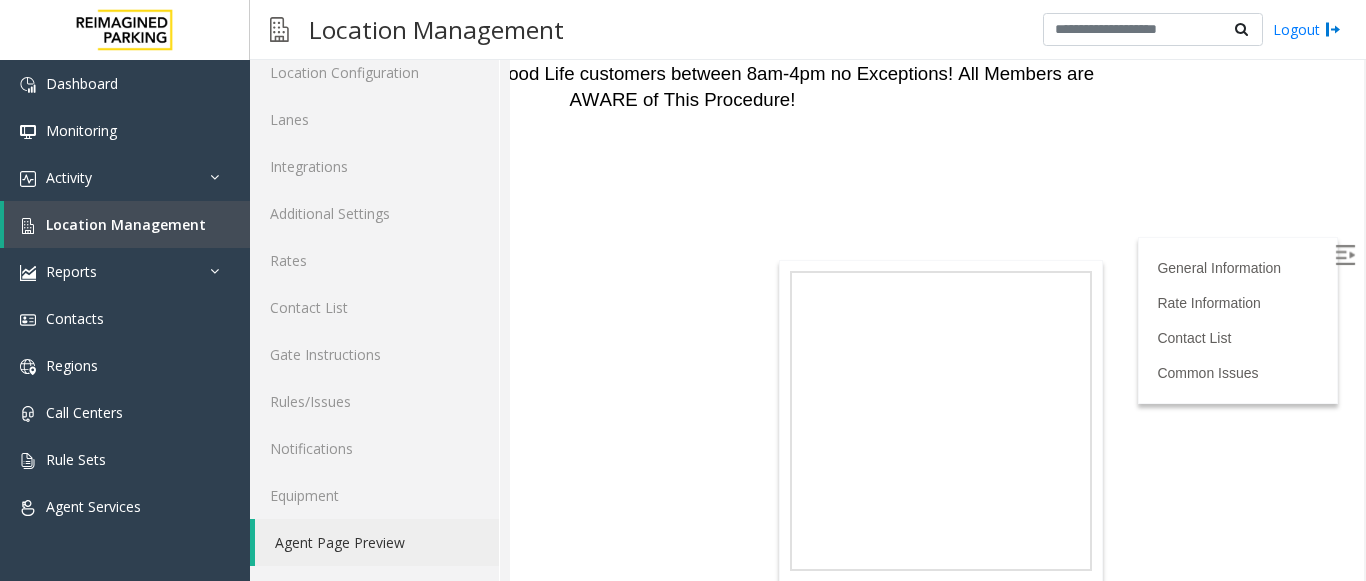 scroll, scrollTop: 2100, scrollLeft: 282, axis: both 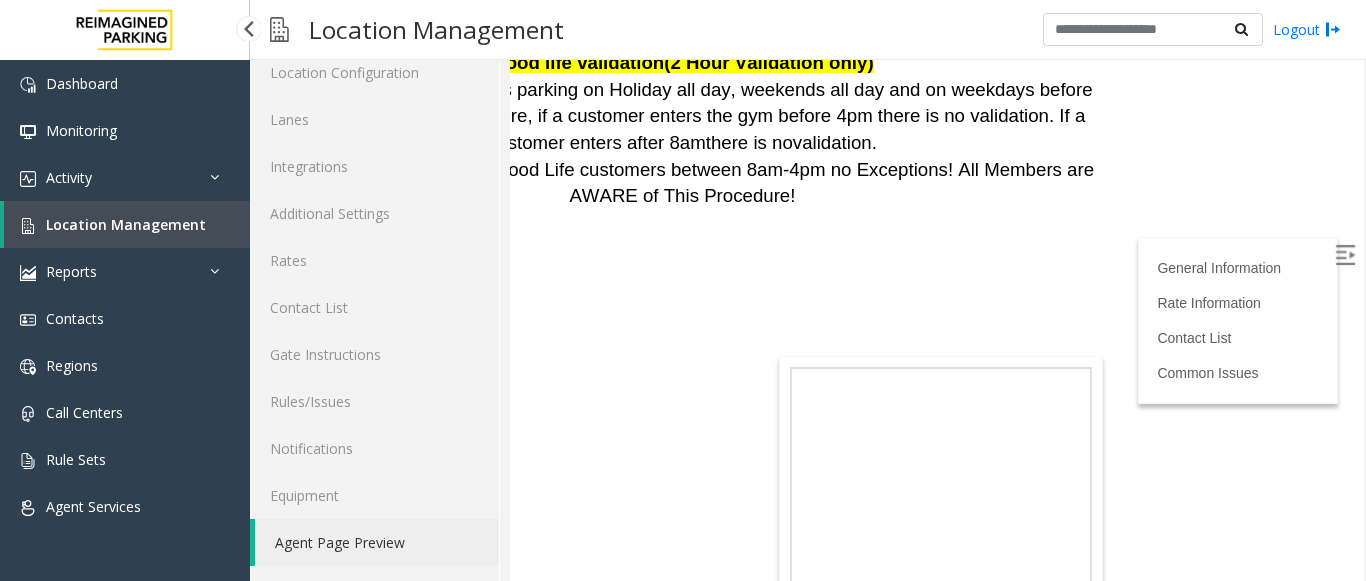 click on "Location Management" at bounding box center (126, 224) 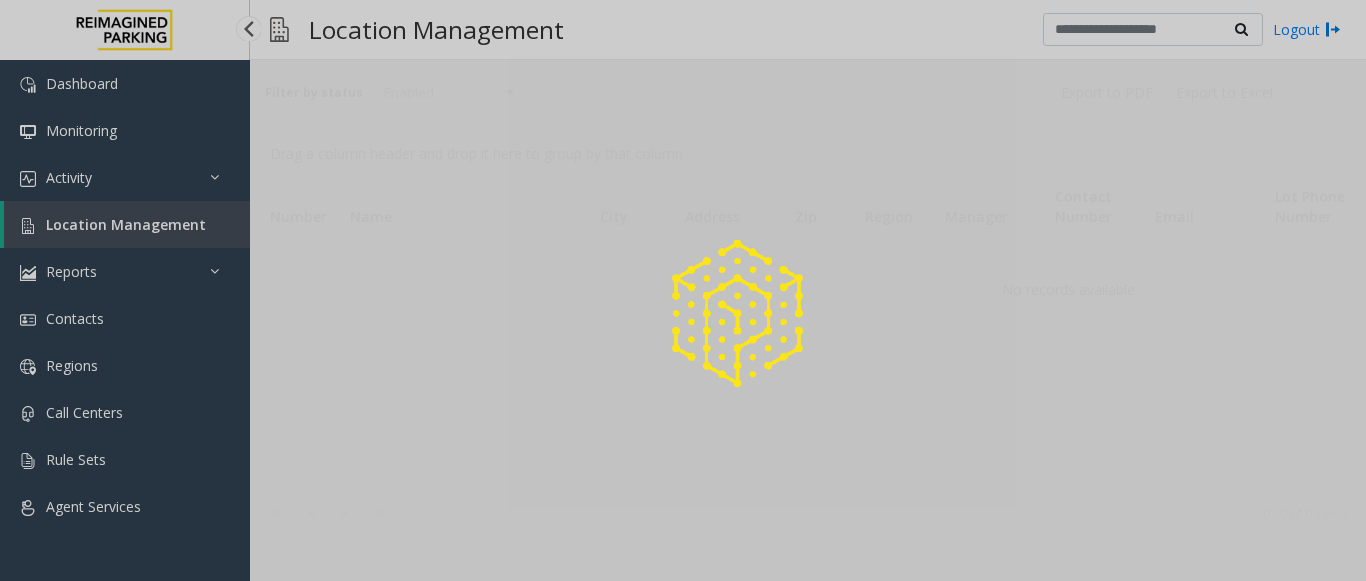 scroll, scrollTop: 0, scrollLeft: 0, axis: both 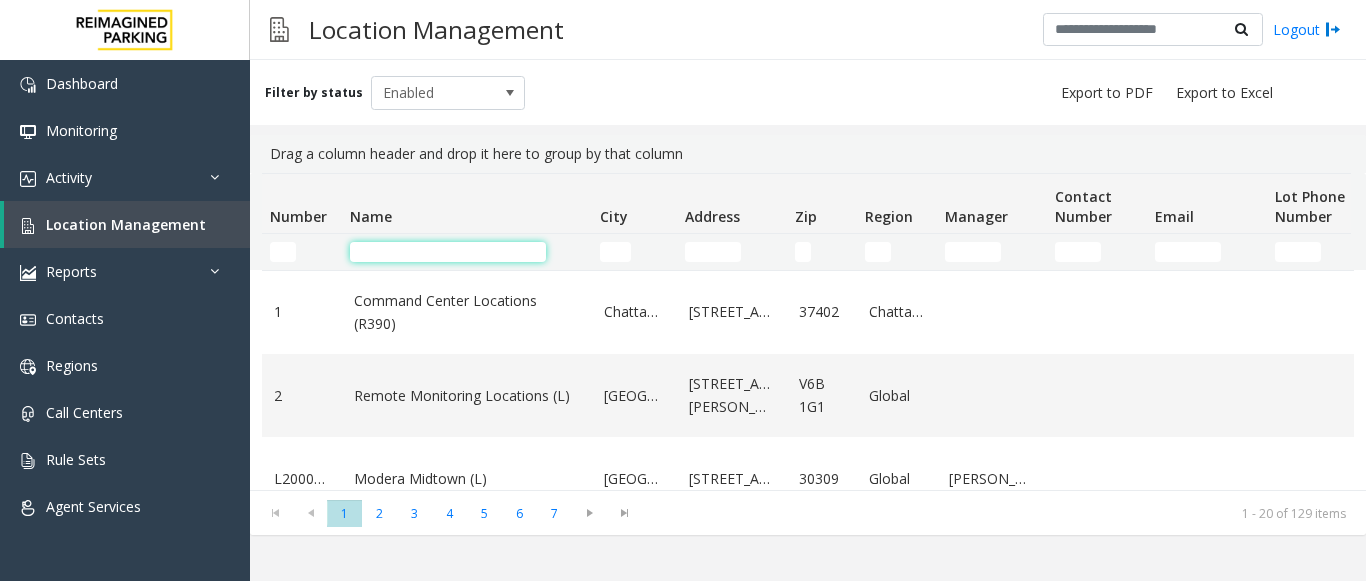 click 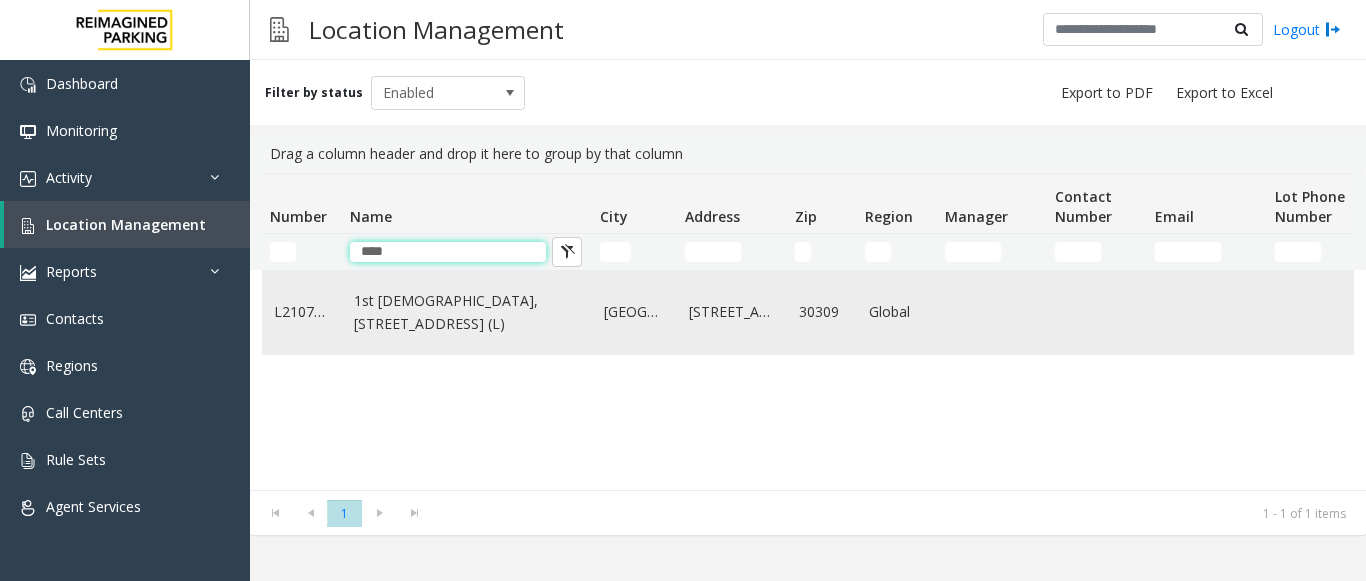 type on "****" 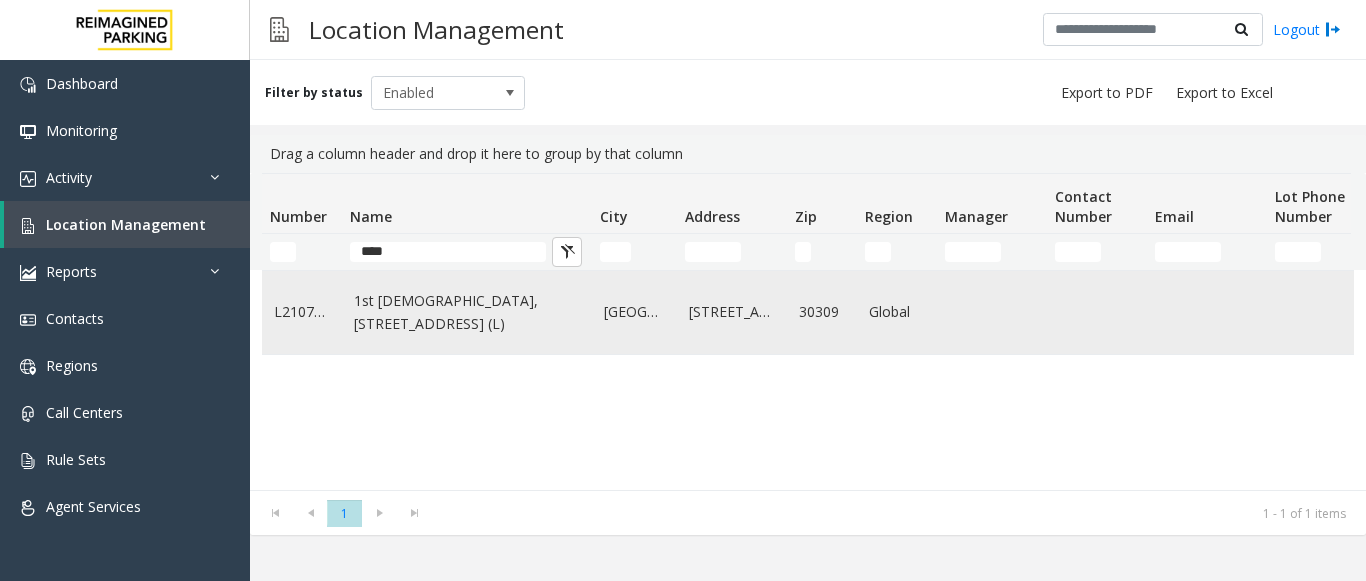 click on "1st Presbyterian, 1337 Peachtree St (L)" 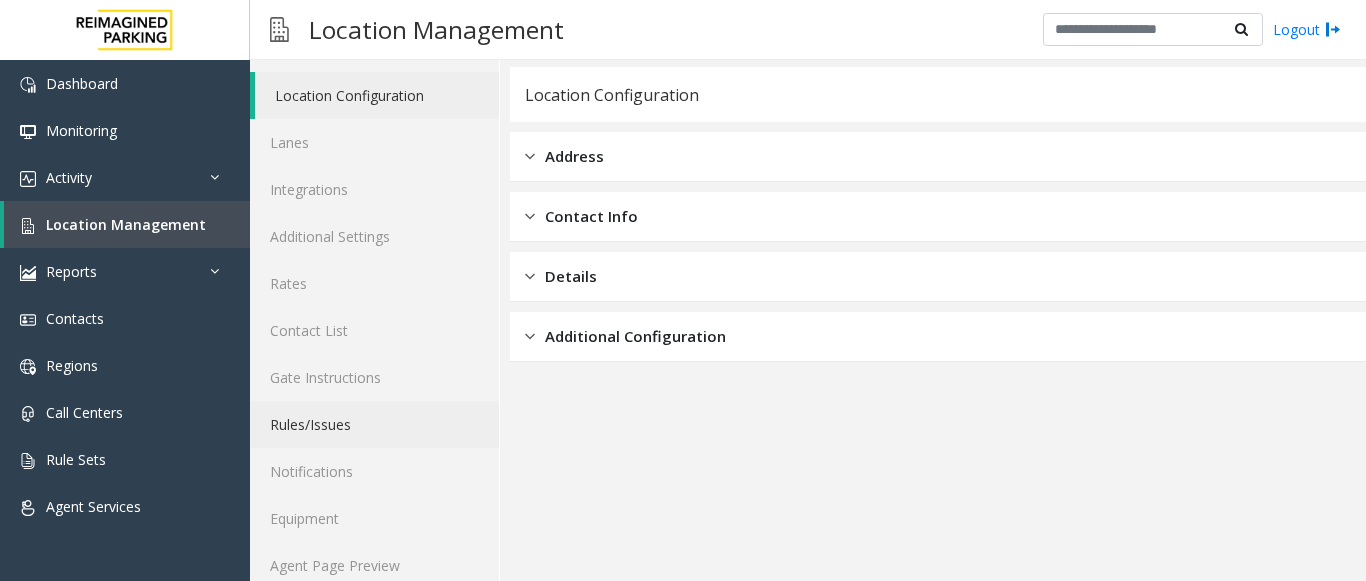 scroll, scrollTop: 78, scrollLeft: 0, axis: vertical 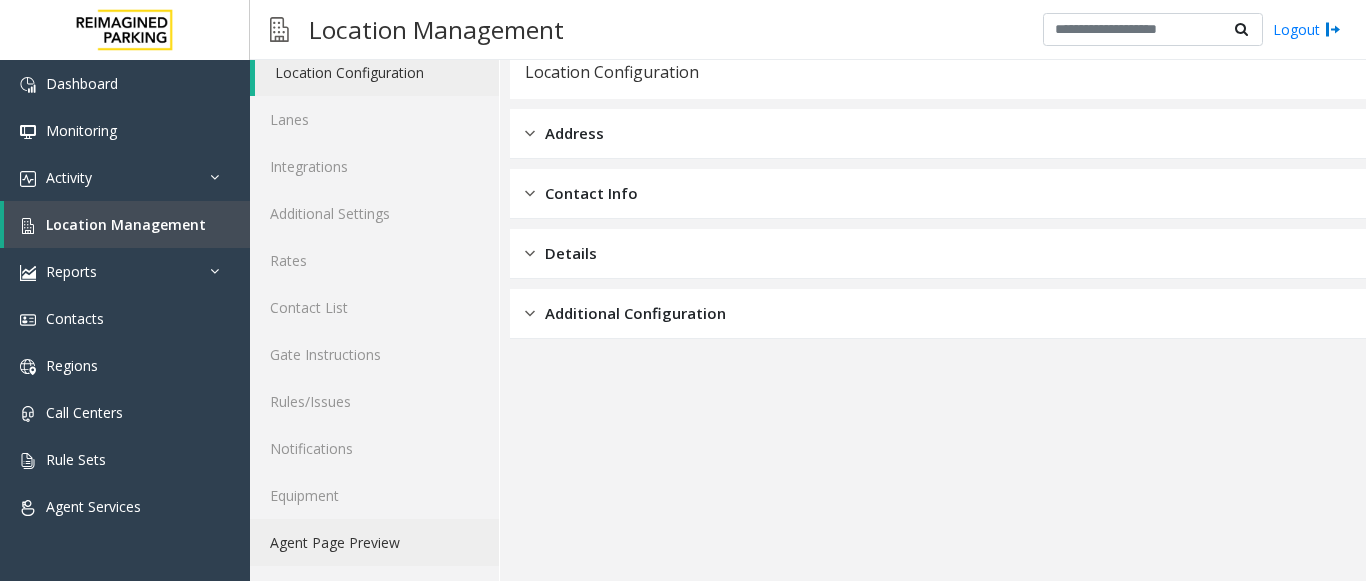 click on "Agent Page Preview" 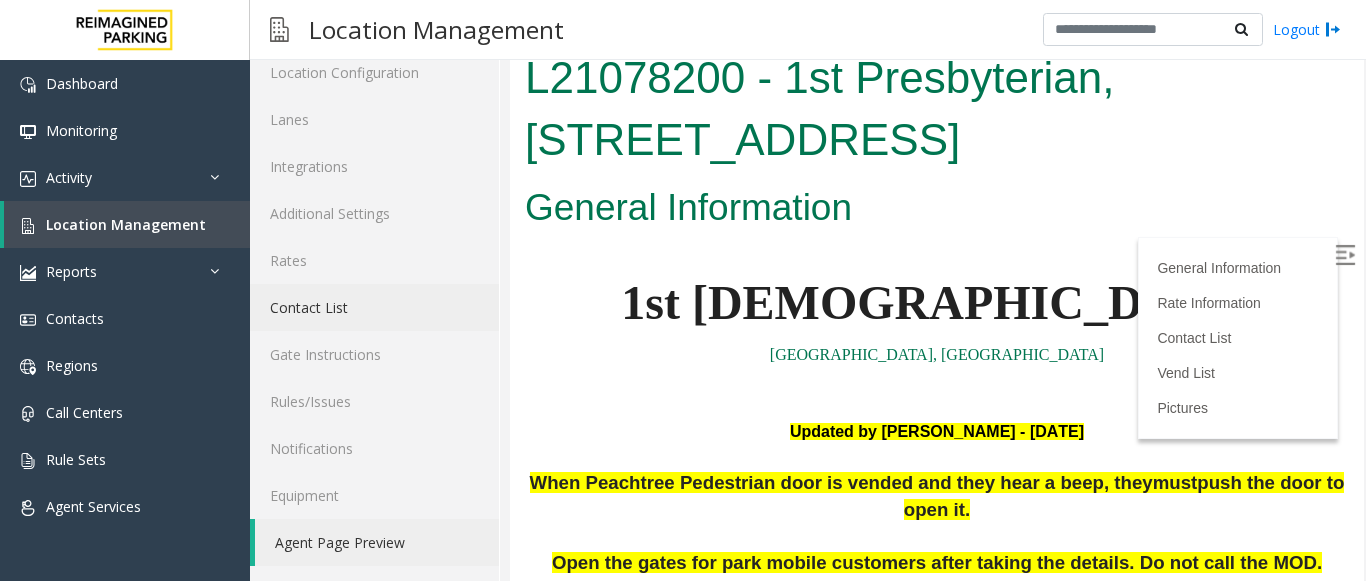 scroll, scrollTop: 200, scrollLeft: 0, axis: vertical 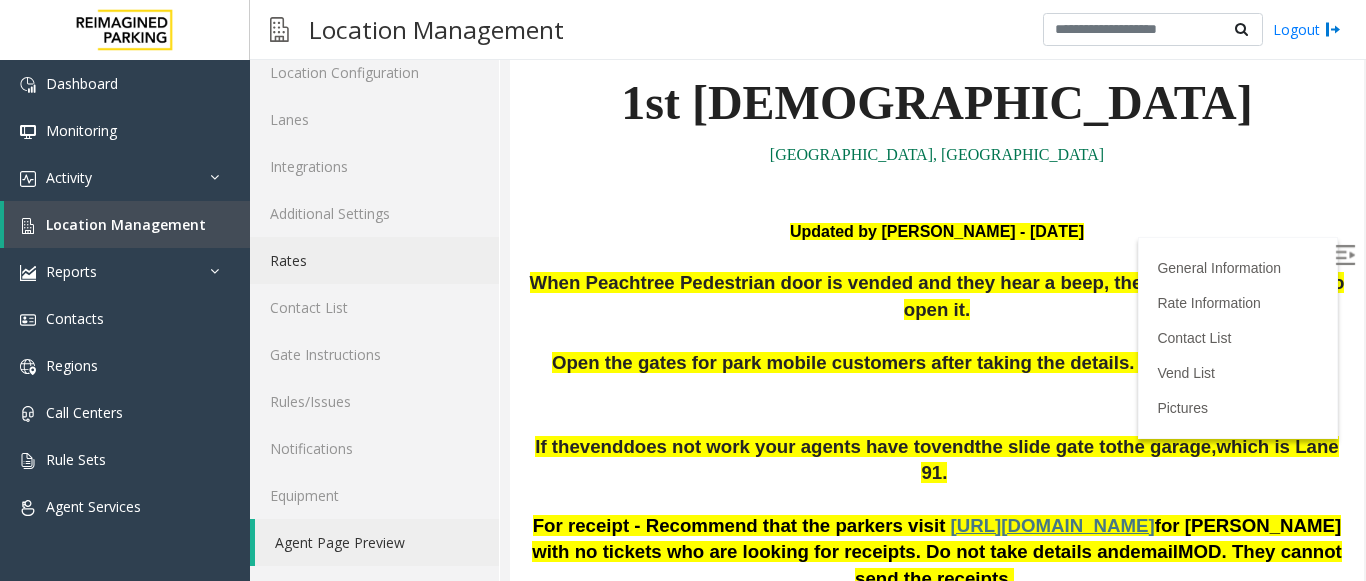 click on "Rates" 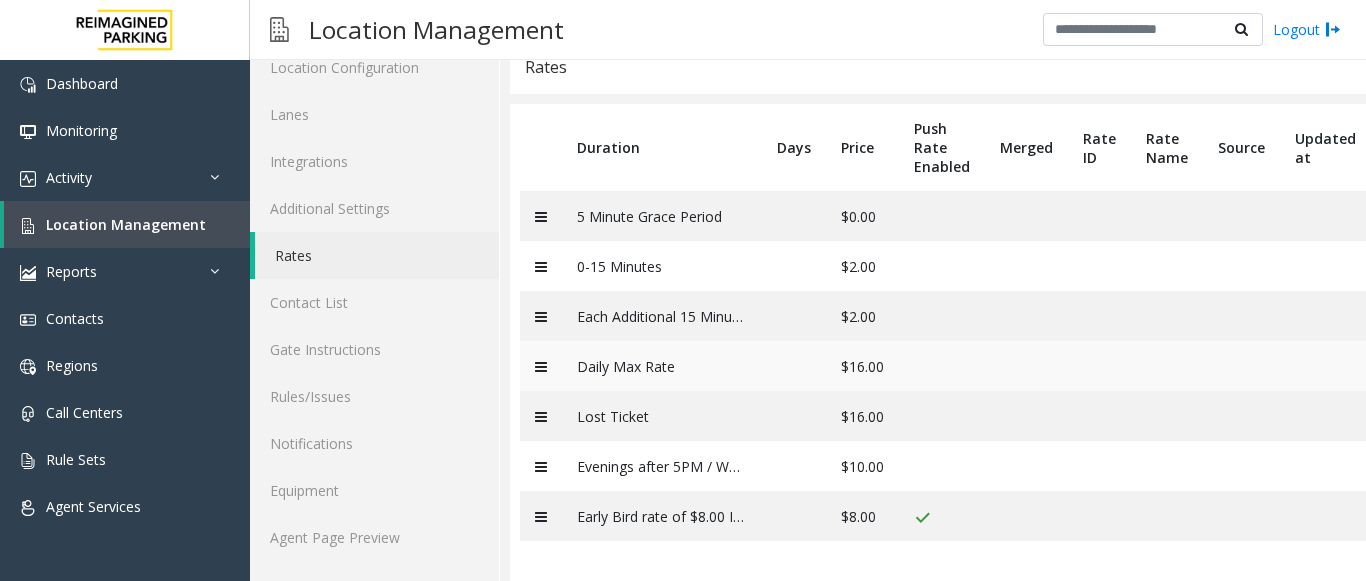 scroll, scrollTop: 98, scrollLeft: 0, axis: vertical 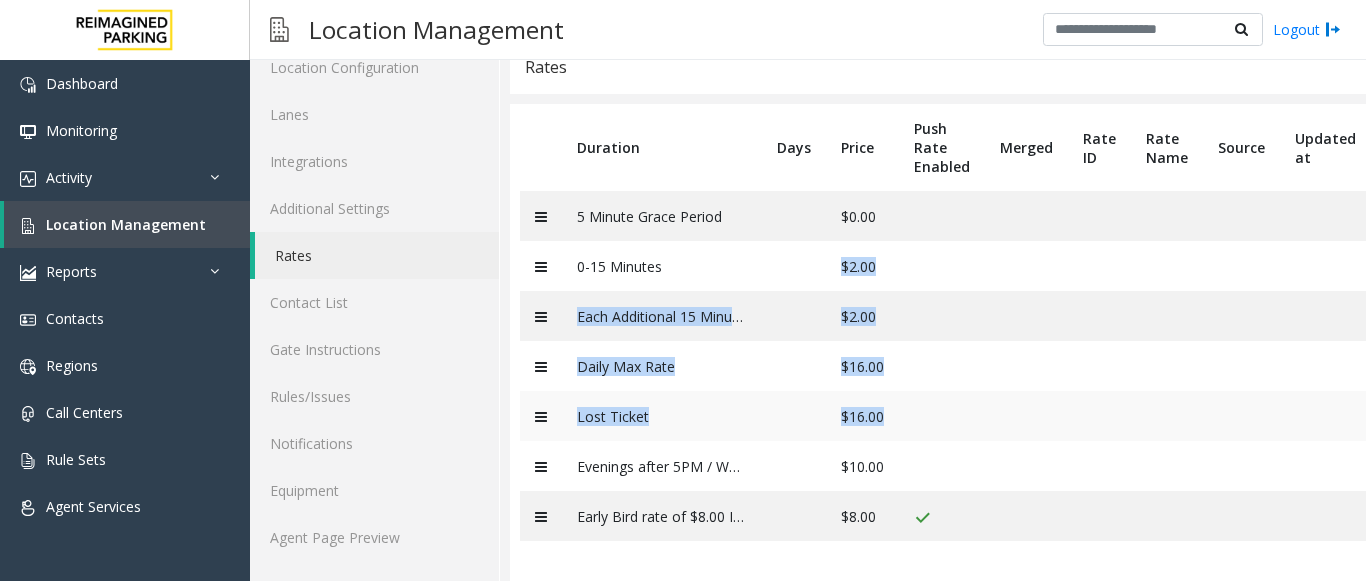 drag, startPoint x: 828, startPoint y: 251, endPoint x: 919, endPoint y: 409, distance: 182.3321 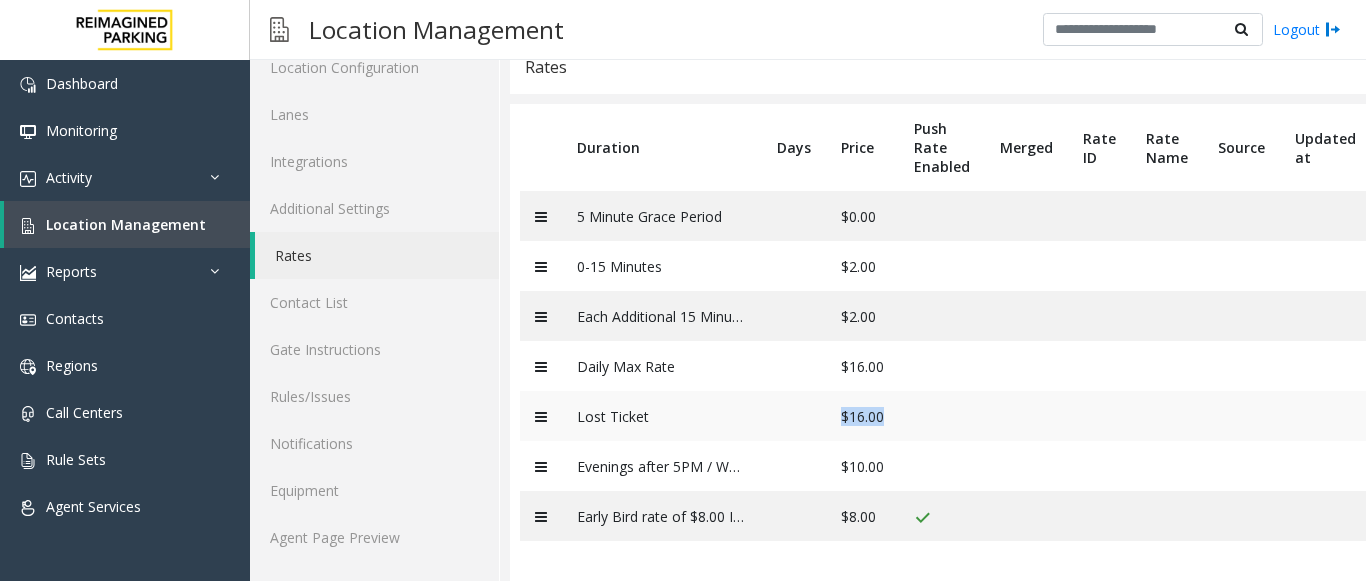 drag, startPoint x: 902, startPoint y: 420, endPoint x: 702, endPoint y: 425, distance: 200.06248 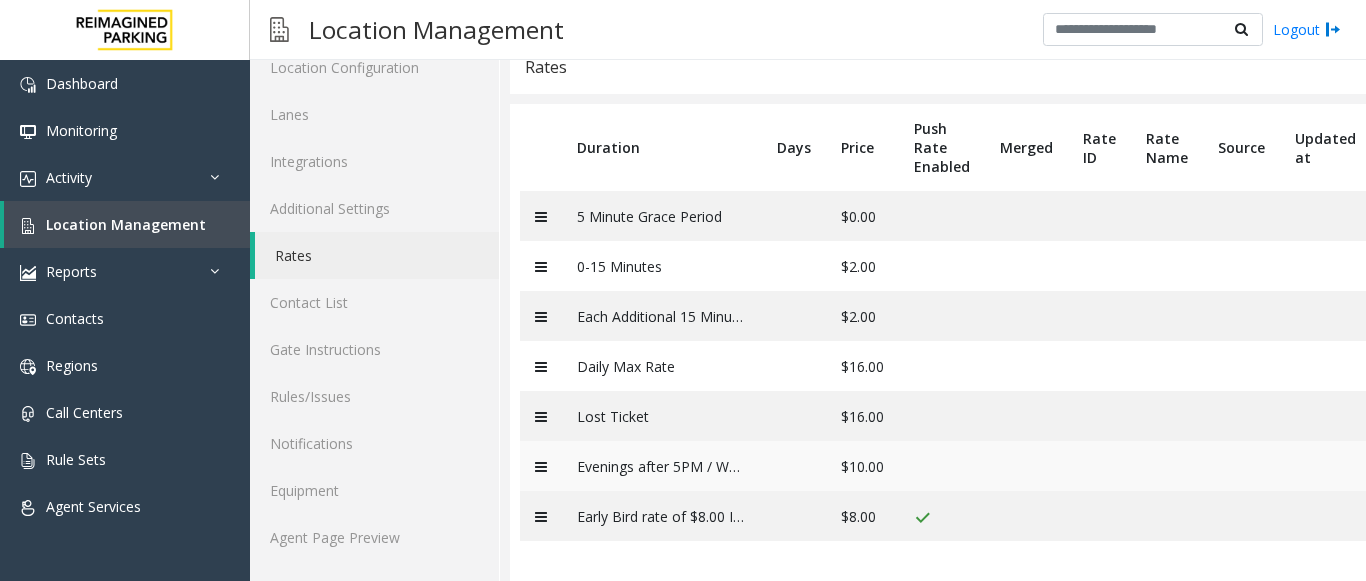click on "Evenings after 5PM / Weekends" at bounding box center (662, 466) 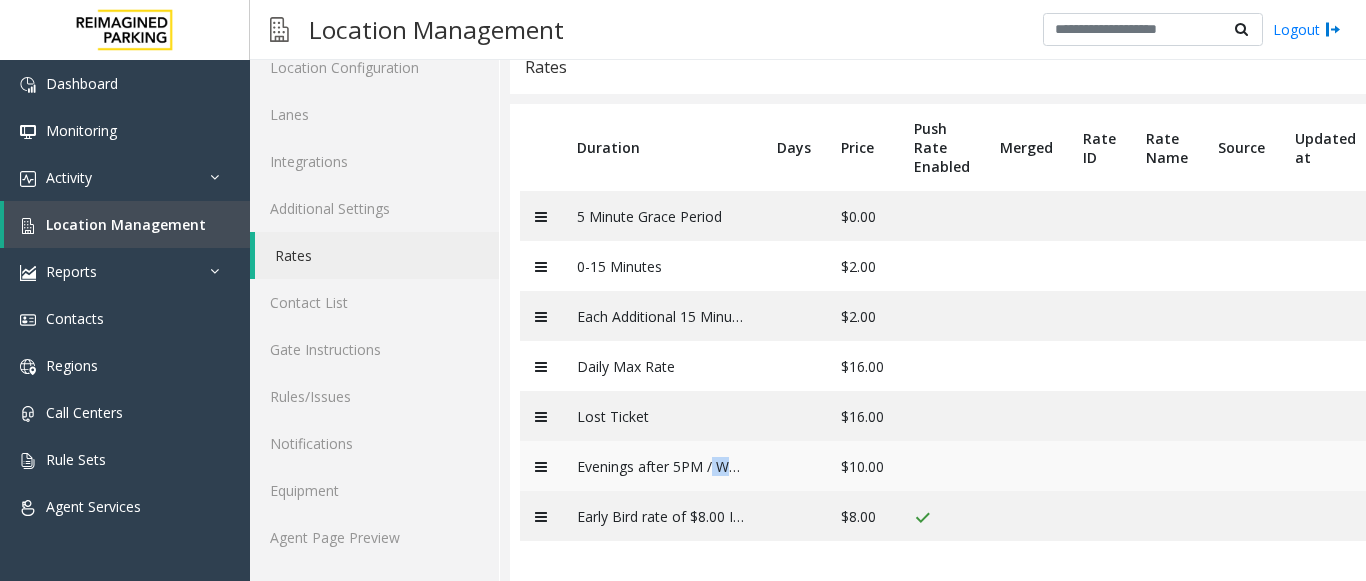 drag, startPoint x: 710, startPoint y: 468, endPoint x: 838, endPoint y: 456, distance: 128.56126 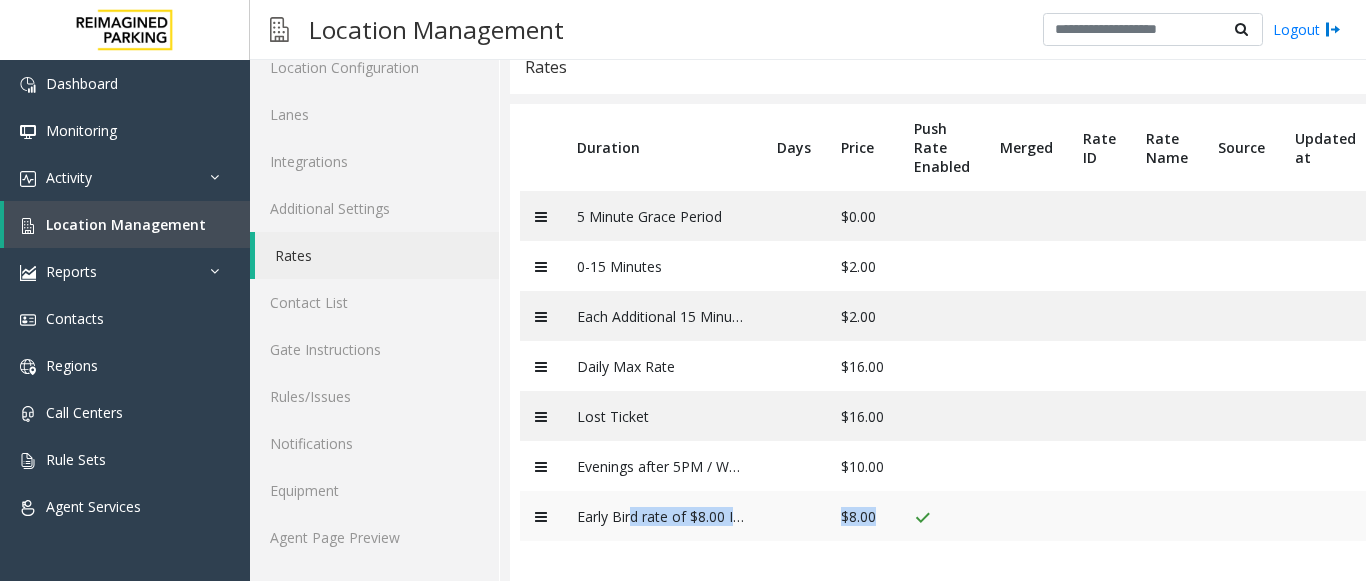 drag, startPoint x: 632, startPoint y: 507, endPoint x: 890, endPoint y: 496, distance: 258.23438 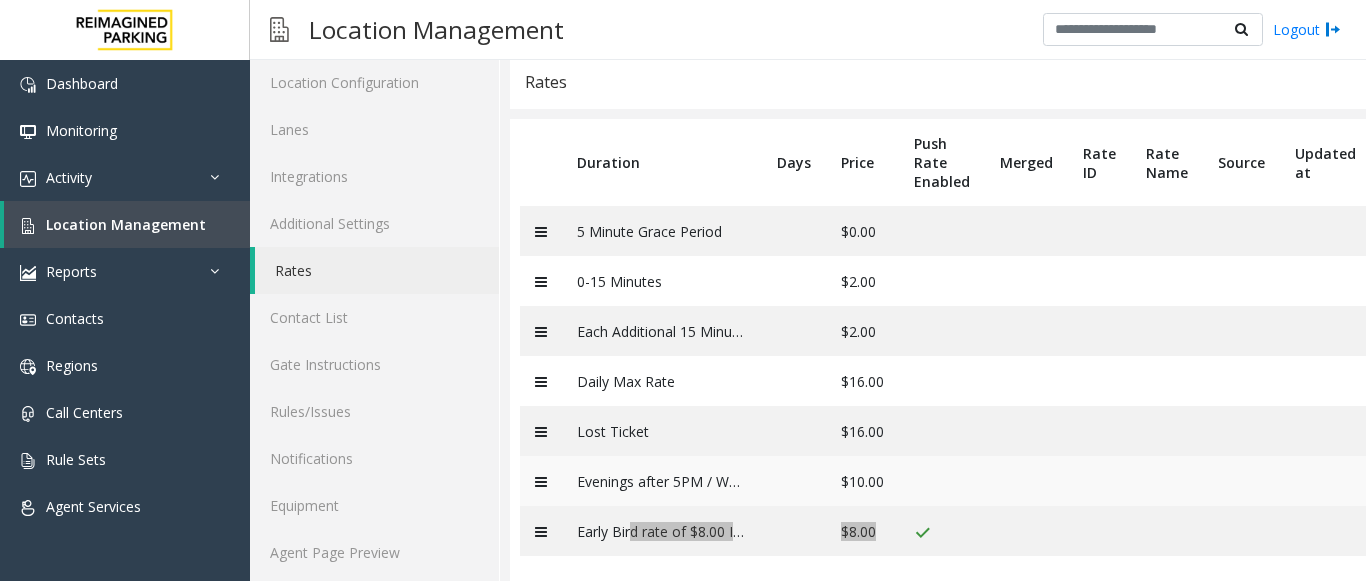 scroll, scrollTop: 98, scrollLeft: 0, axis: vertical 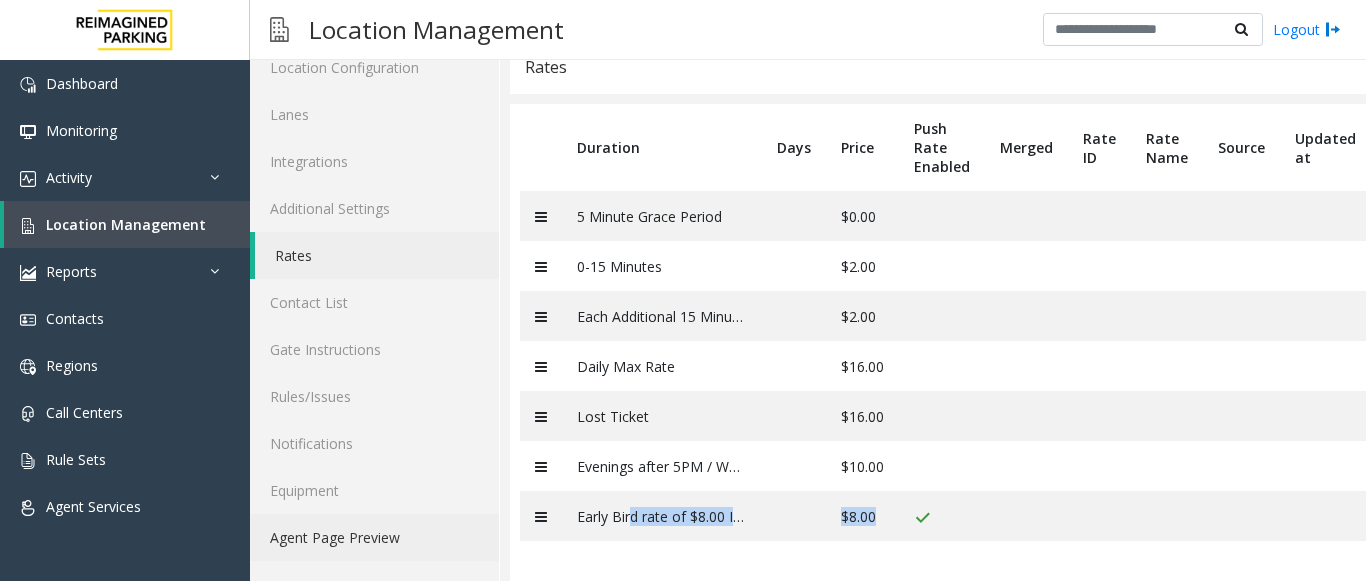 click on "Agent Page Preview" 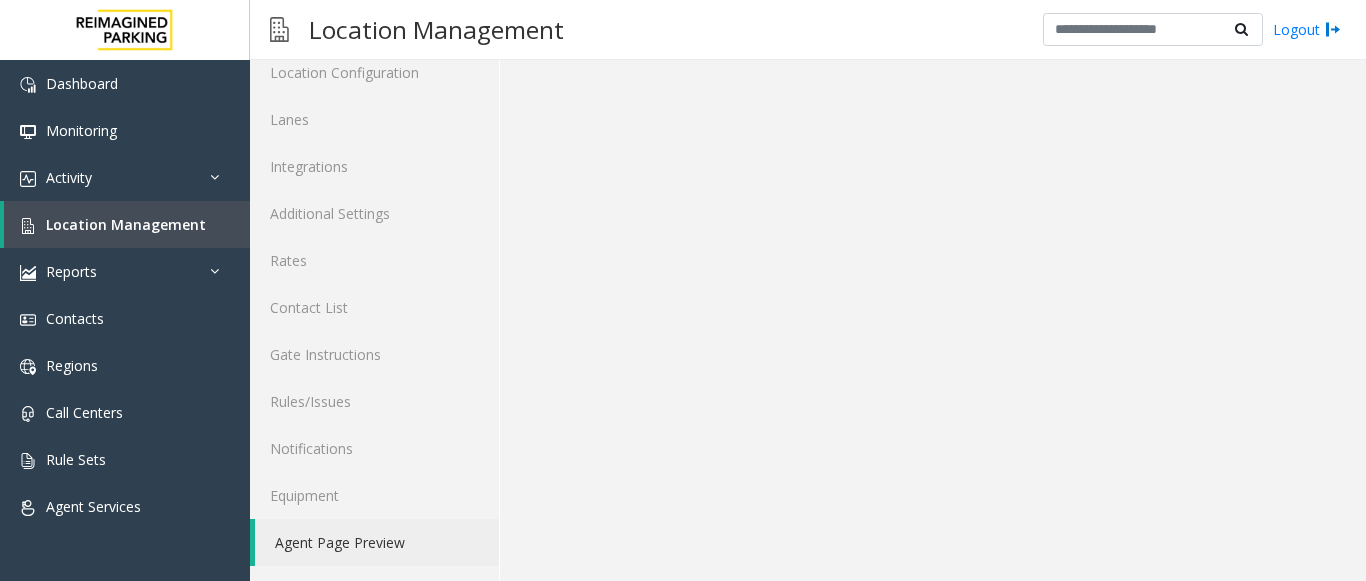 scroll, scrollTop: 78, scrollLeft: 0, axis: vertical 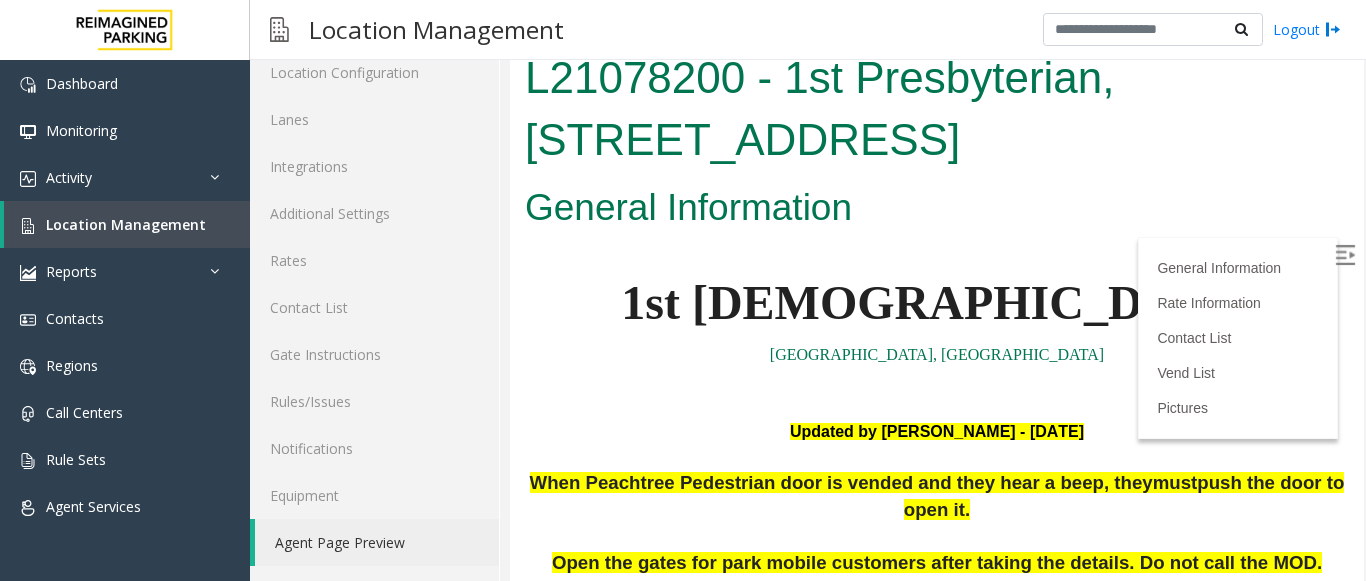 click at bounding box center [1345, 255] 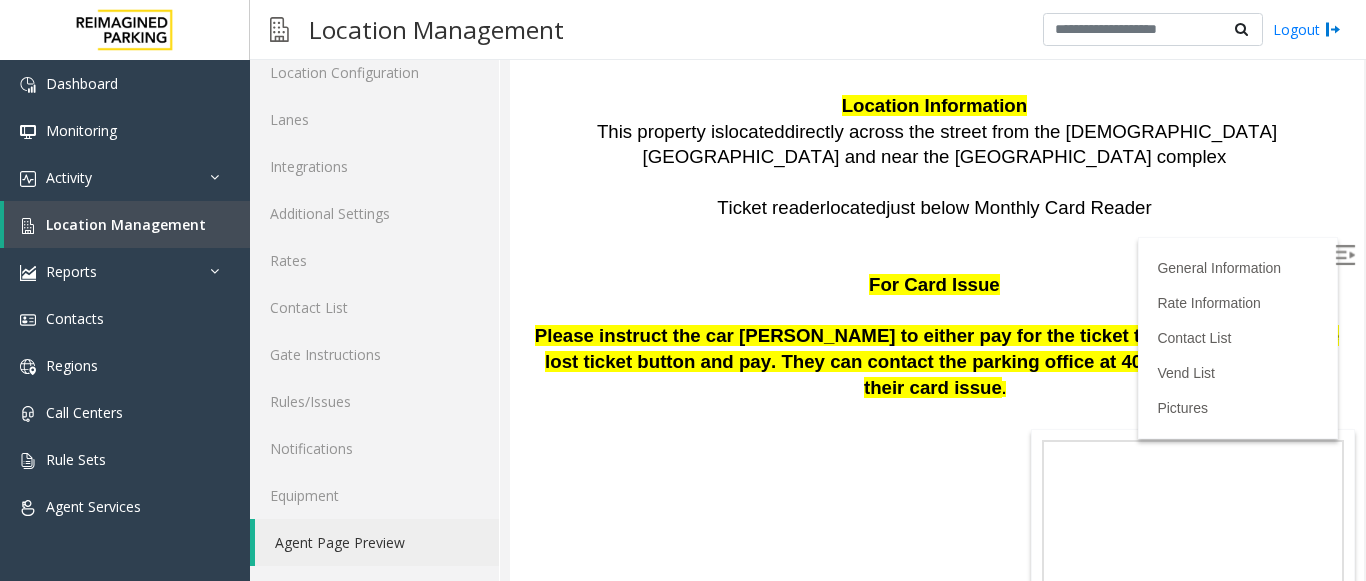 scroll, scrollTop: 5600, scrollLeft: 0, axis: vertical 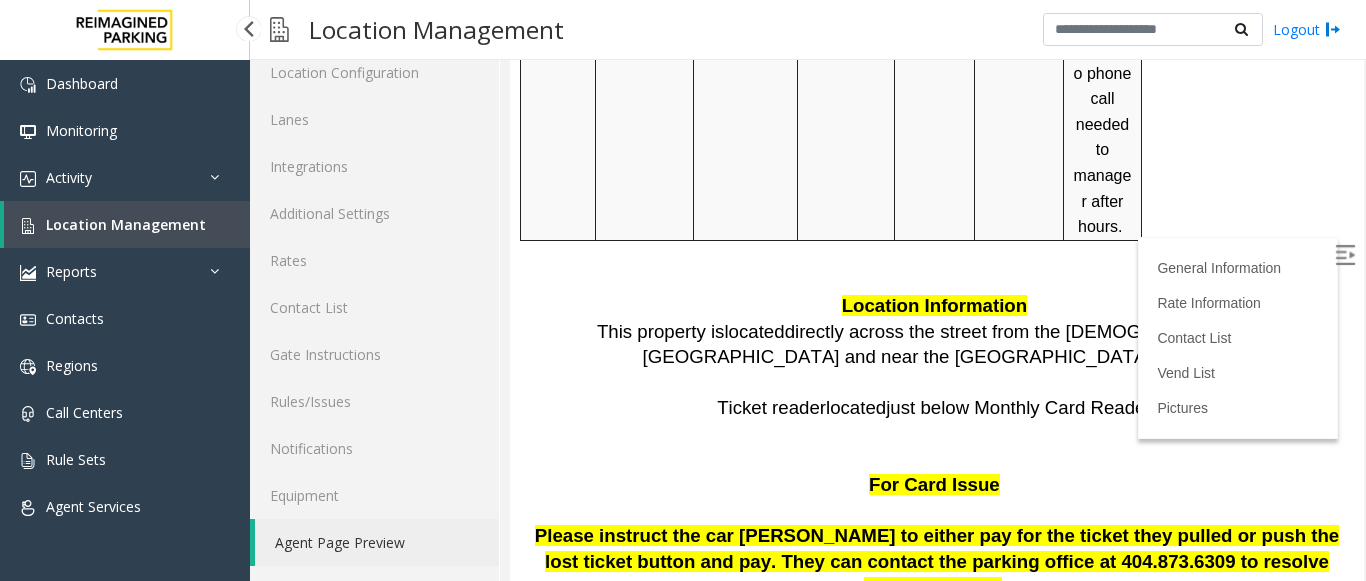 click on "Location Management" at bounding box center (126, 224) 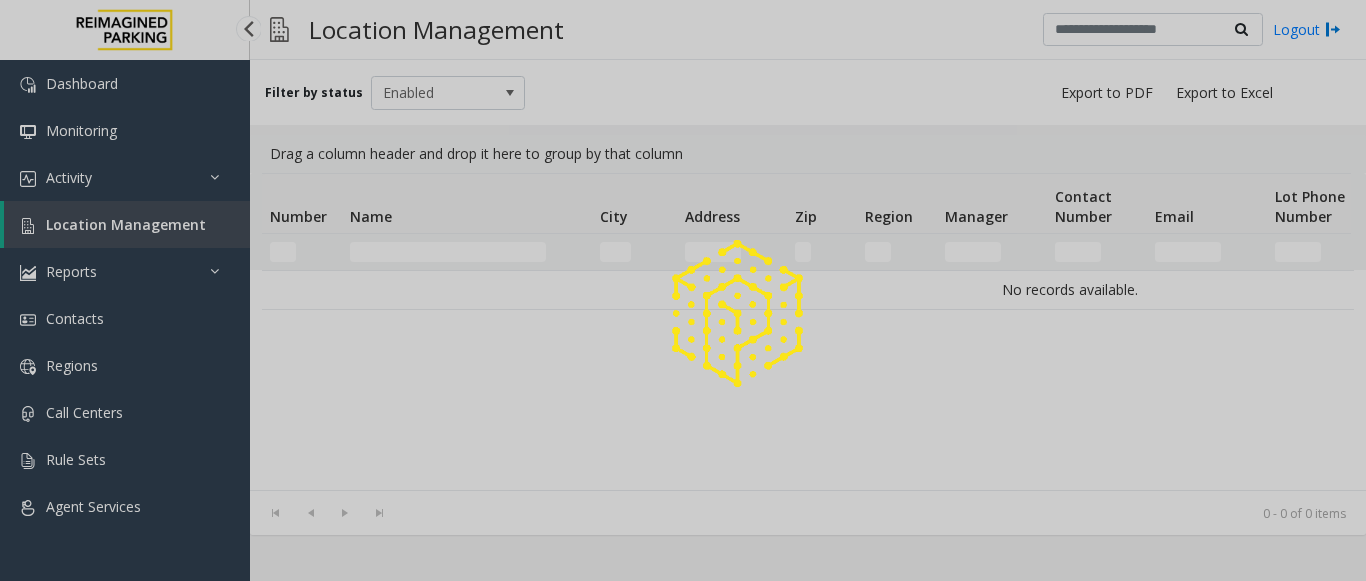 scroll, scrollTop: 0, scrollLeft: 0, axis: both 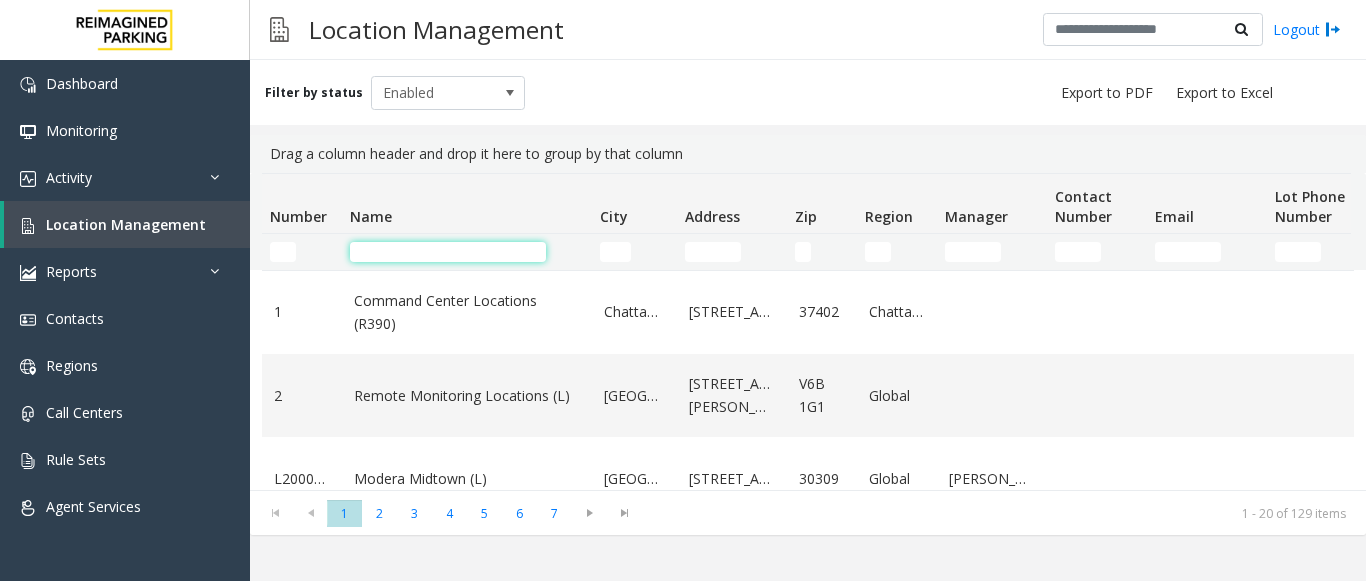 click 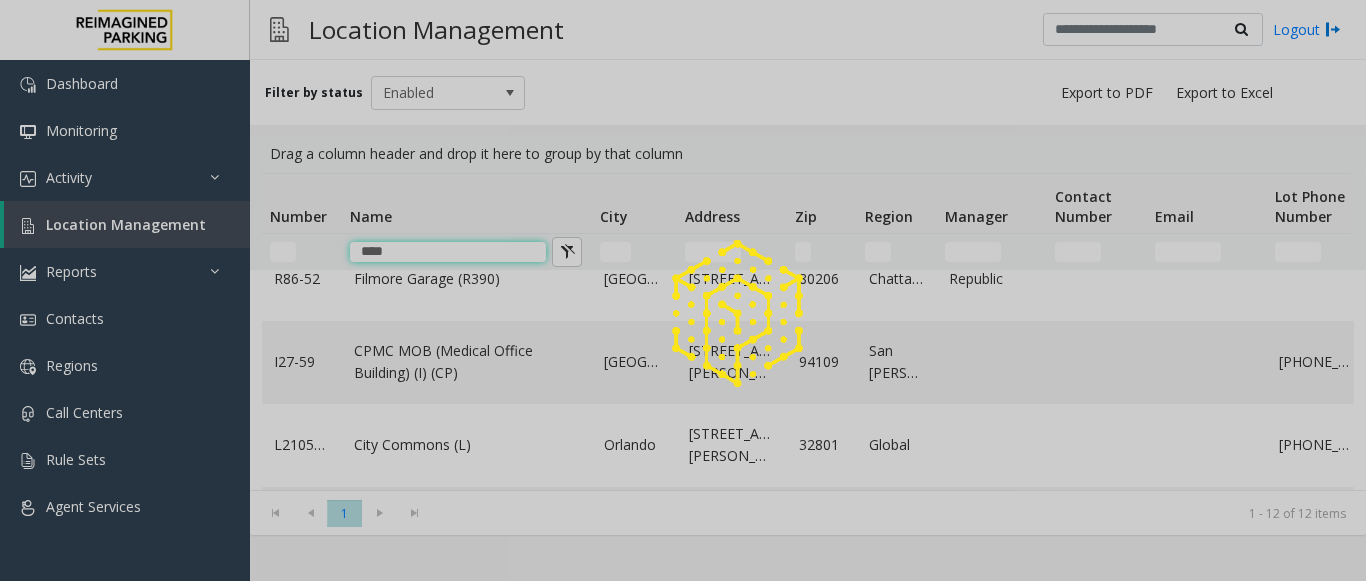 scroll, scrollTop: 0, scrollLeft: 0, axis: both 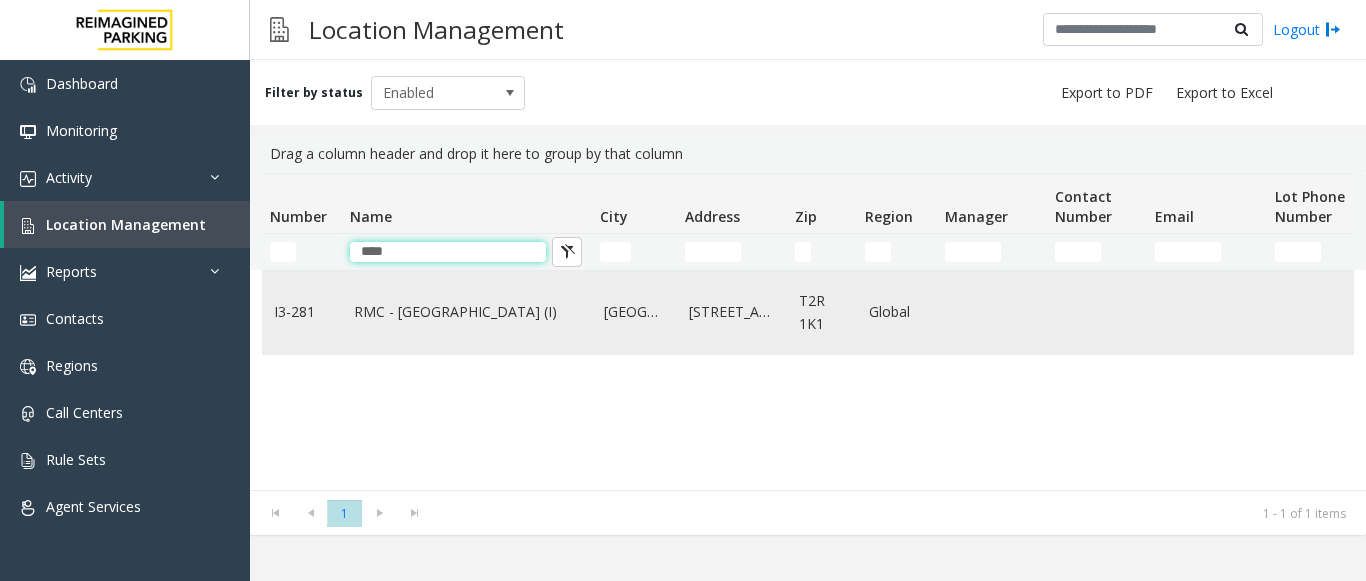 type on "****" 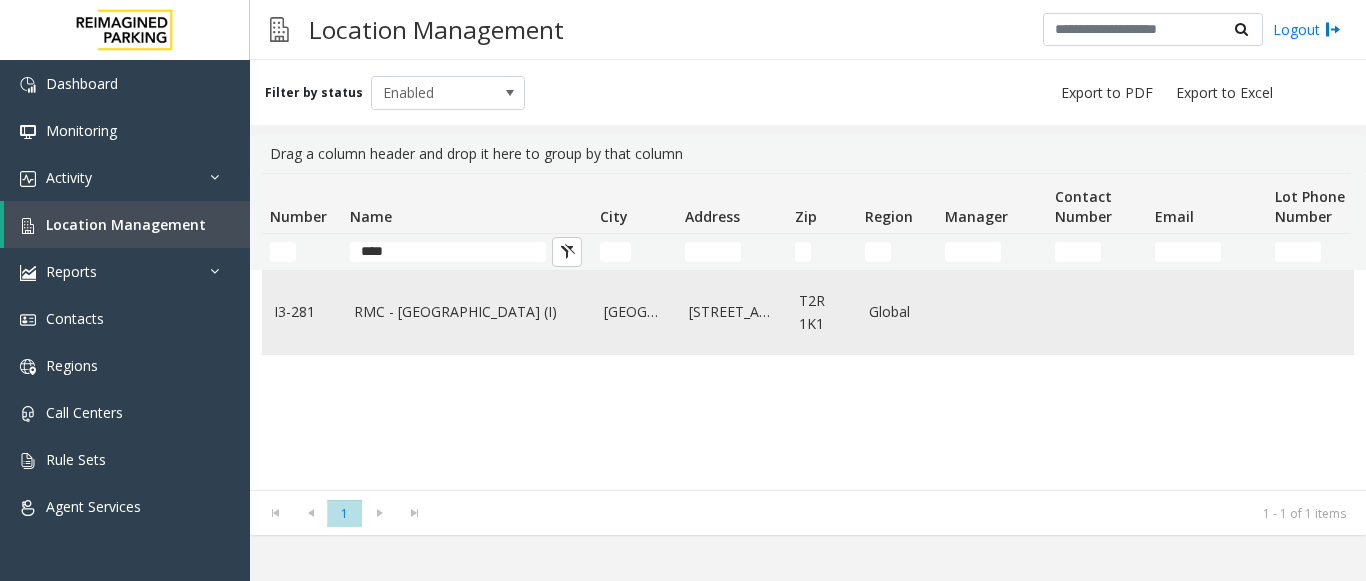 click on "RMC - [GEOGRAPHIC_DATA] (I)" 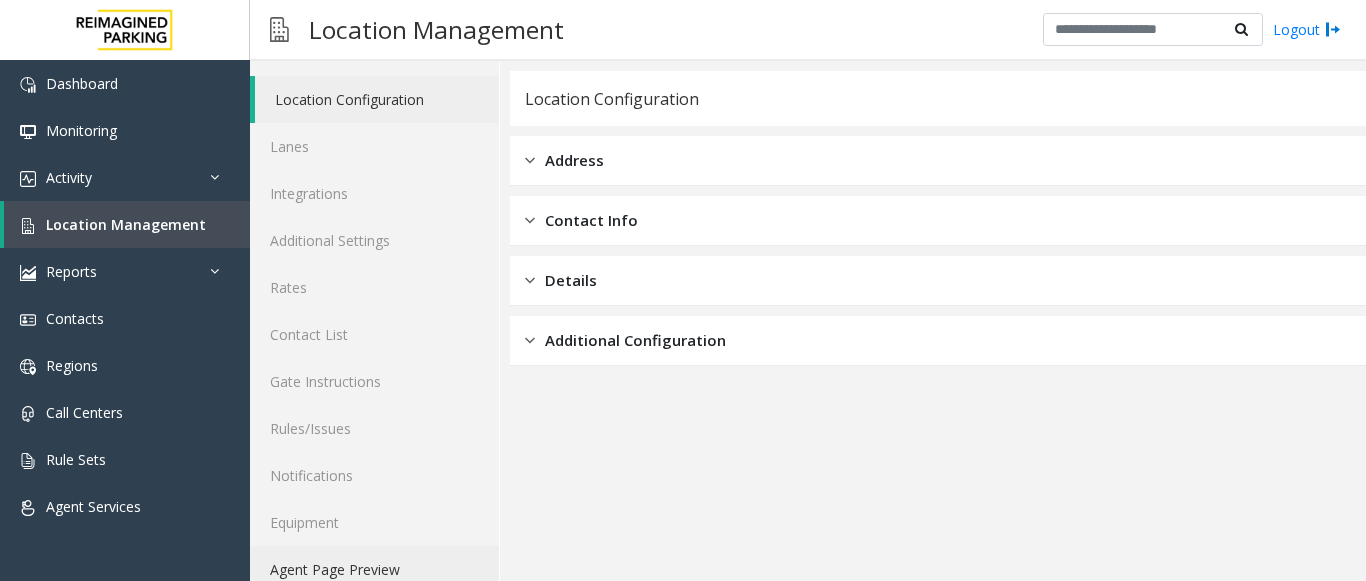 scroll, scrollTop: 78, scrollLeft: 0, axis: vertical 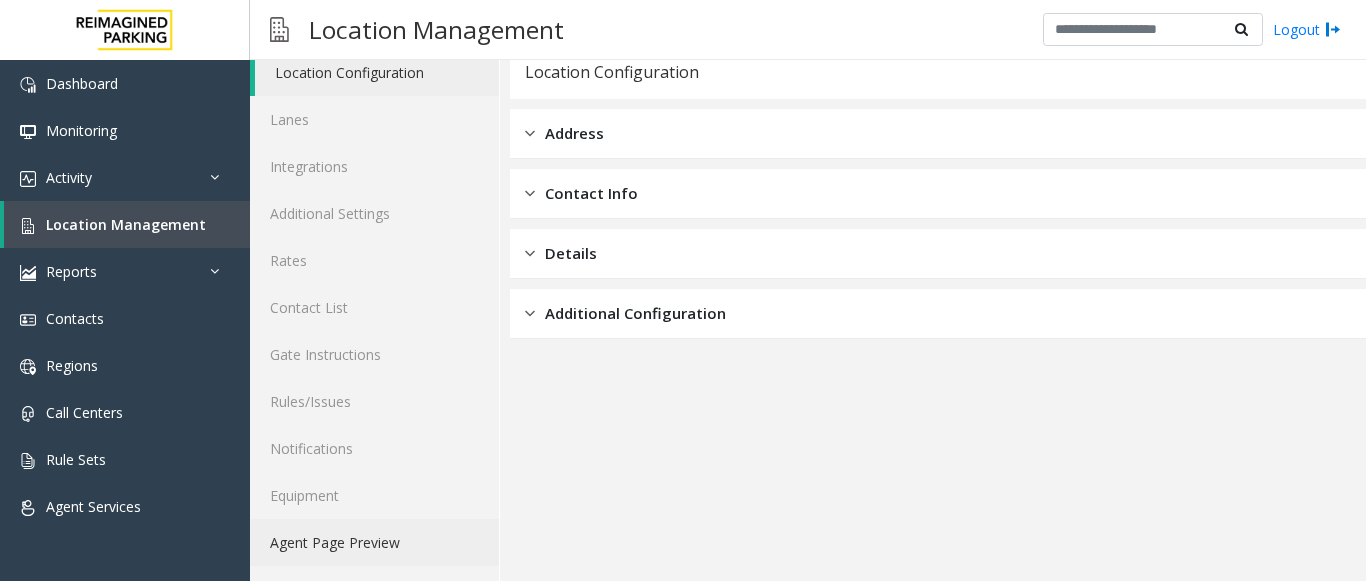 click on "Agent Page Preview" 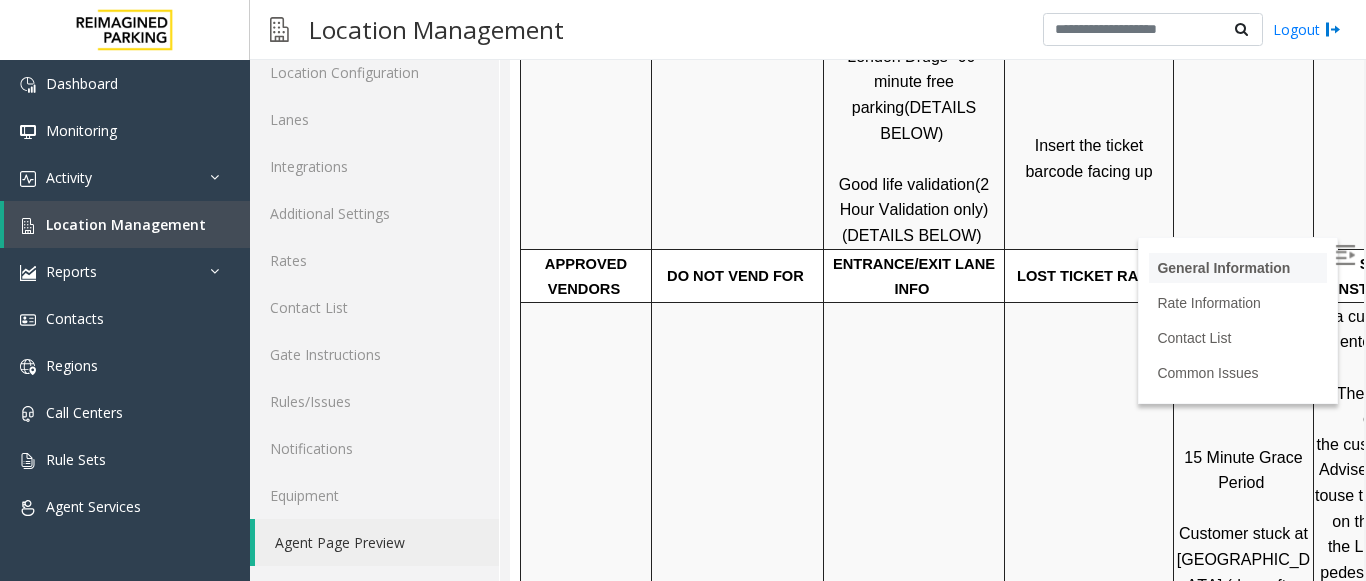 scroll, scrollTop: 700, scrollLeft: 0, axis: vertical 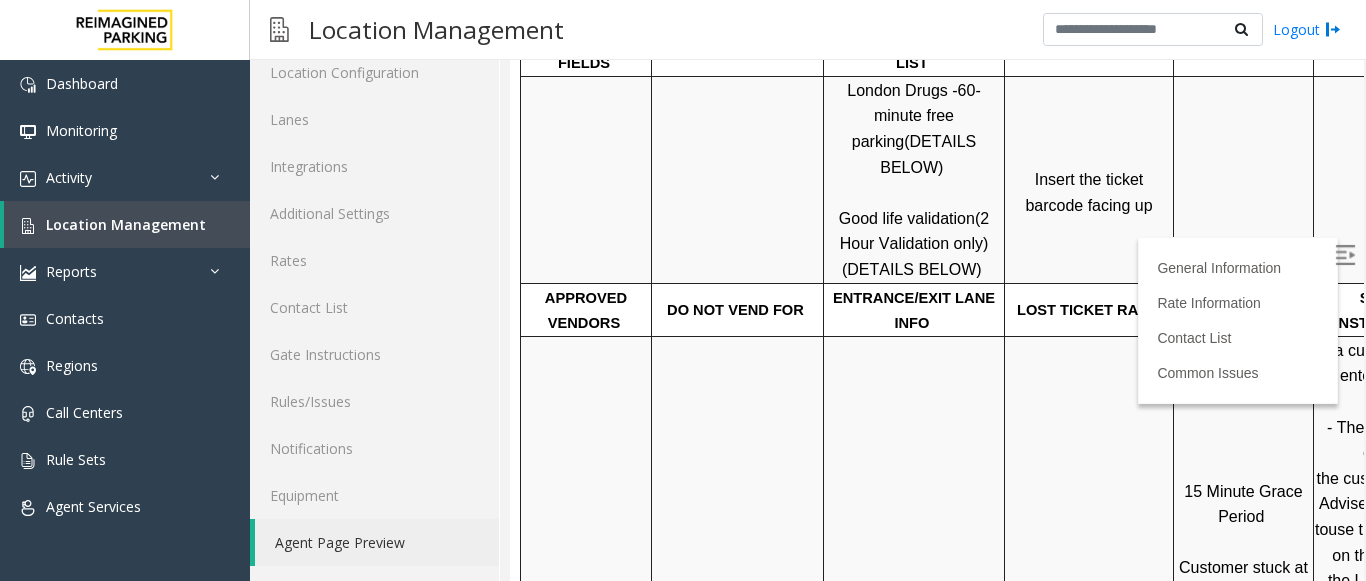 click at bounding box center (1345, 255) 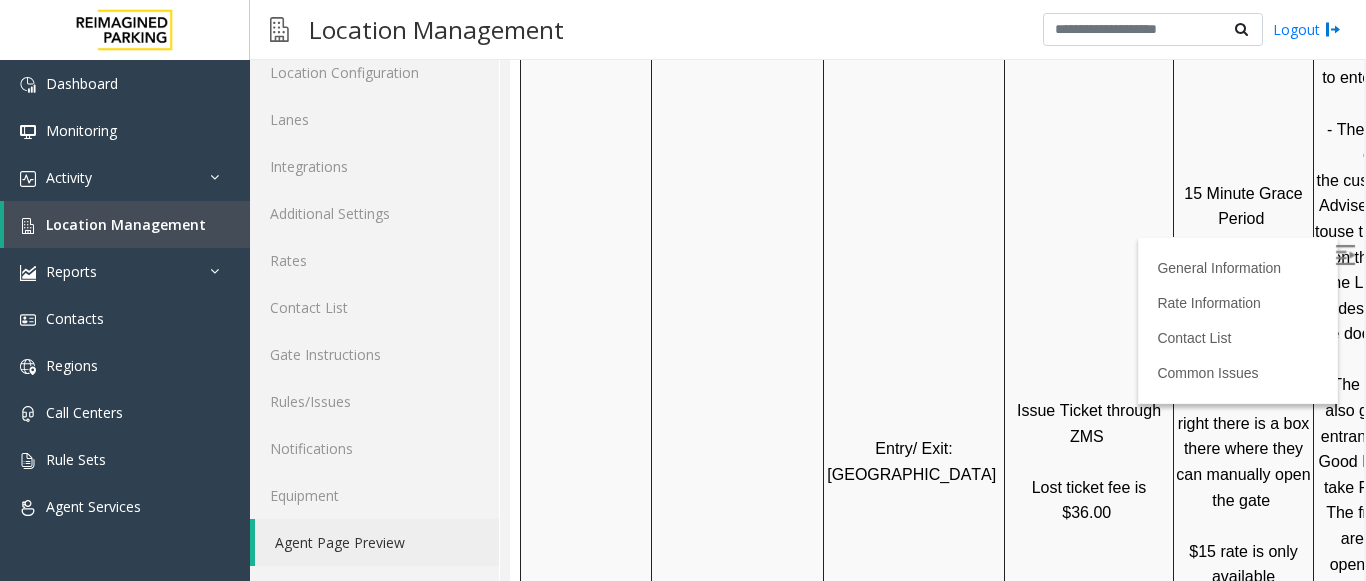 scroll, scrollTop: 1000, scrollLeft: 0, axis: vertical 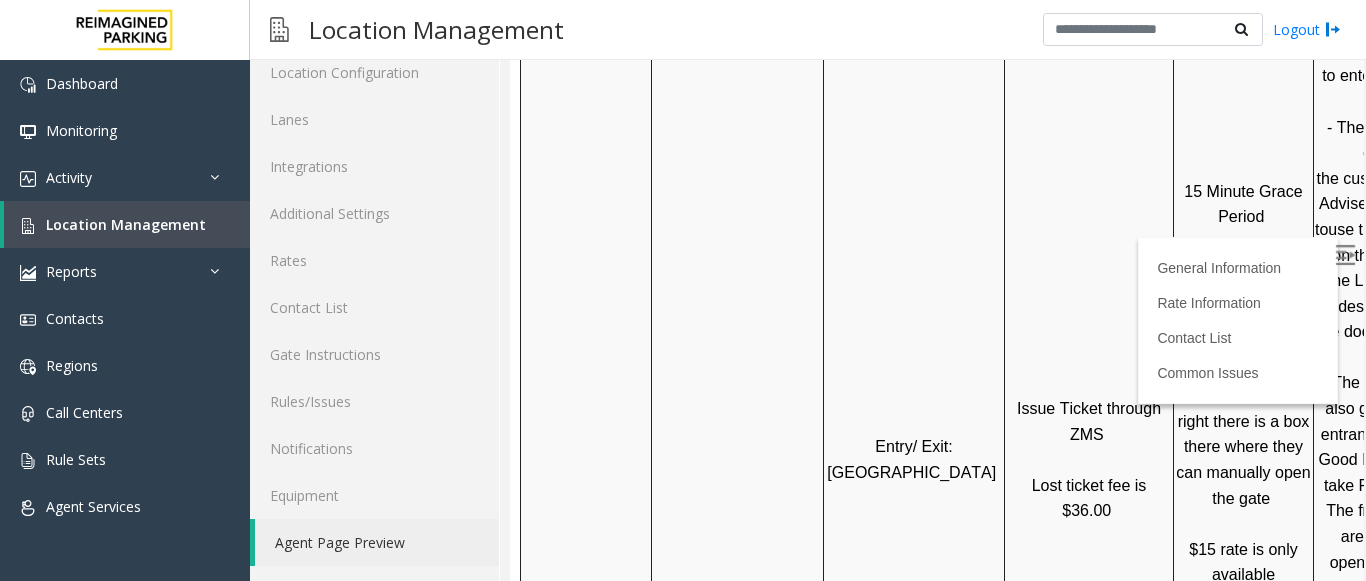 click at bounding box center [738, 459] 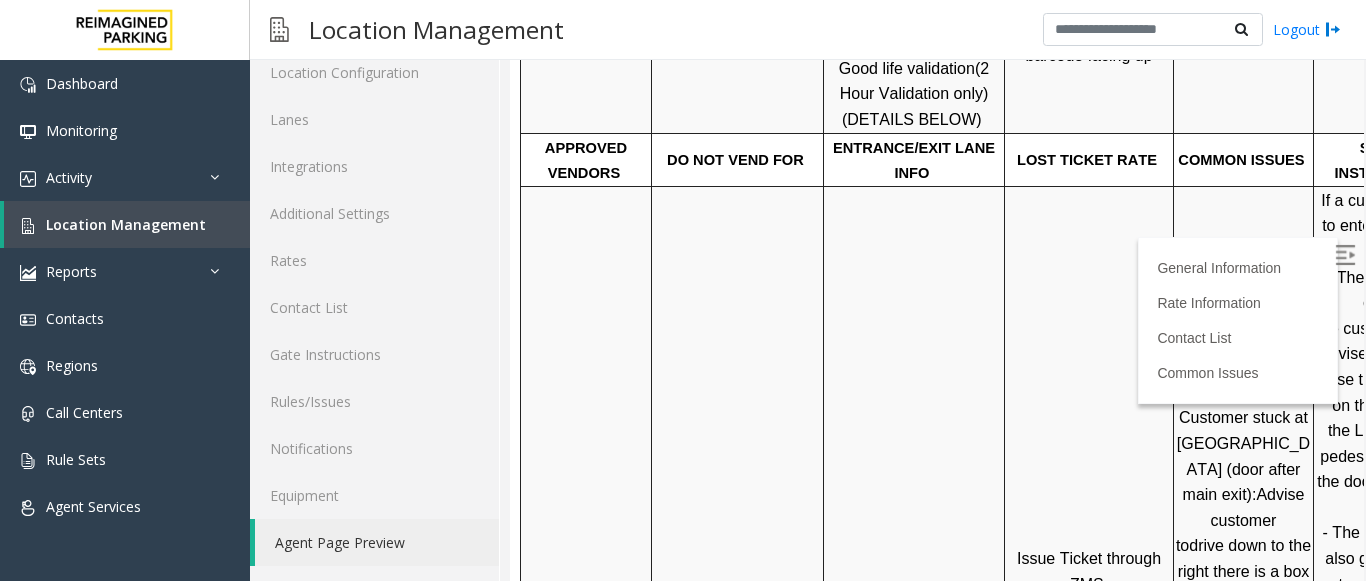 scroll, scrollTop: 600, scrollLeft: 0, axis: vertical 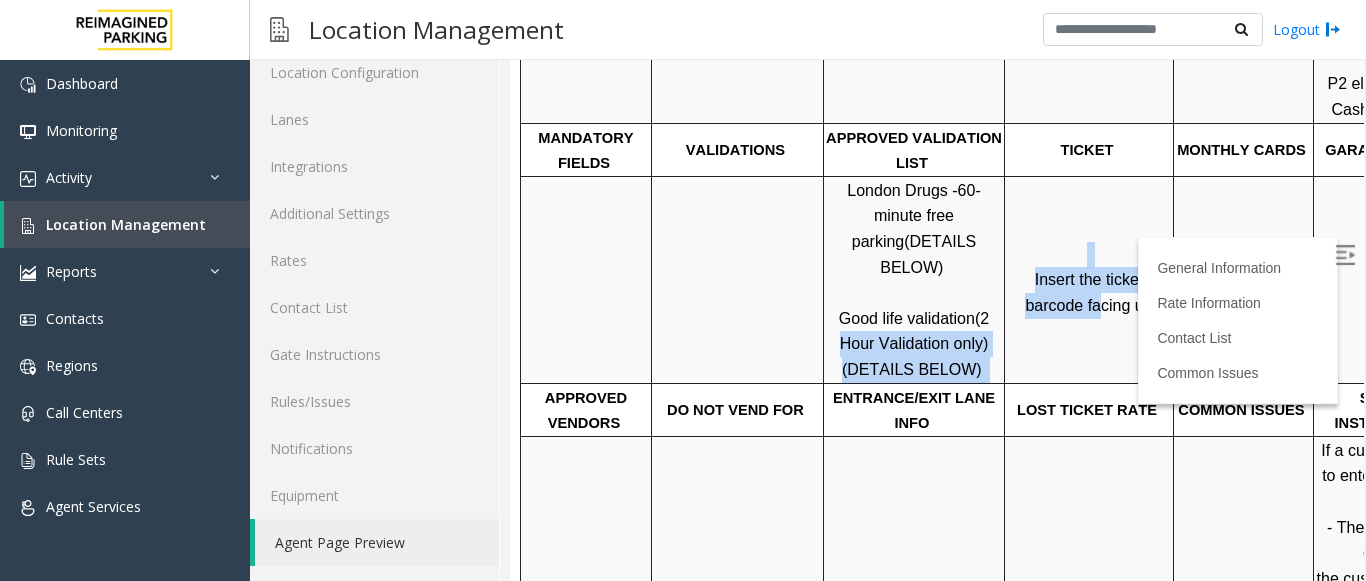 drag, startPoint x: 999, startPoint y: 254, endPoint x: 1077, endPoint y: 278, distance: 81.608826 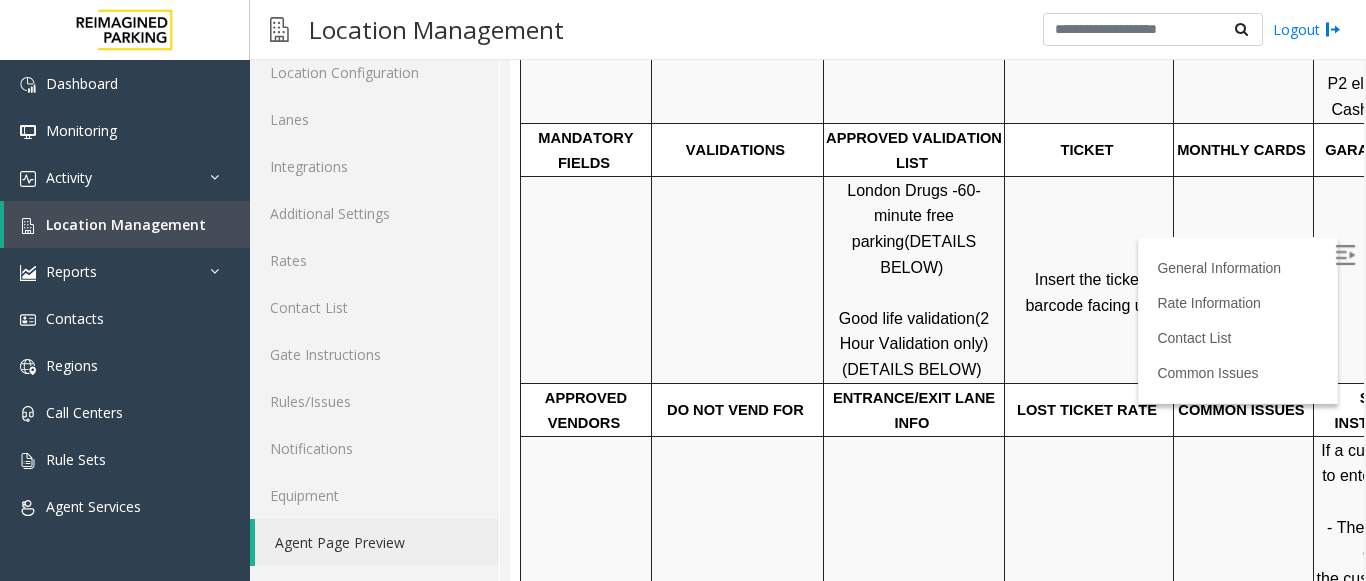 click on "Insert the ticket barcode facing up" at bounding box center [1088, 292] 